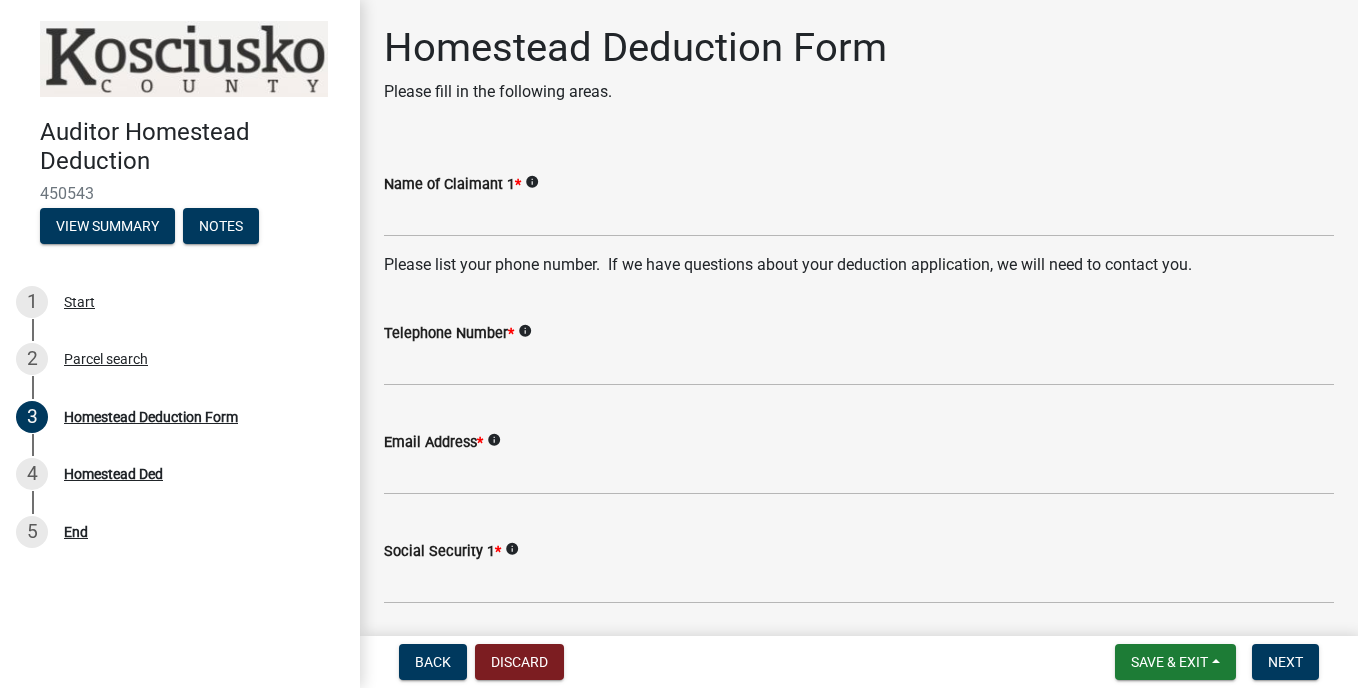 scroll, scrollTop: 0, scrollLeft: 0, axis: both 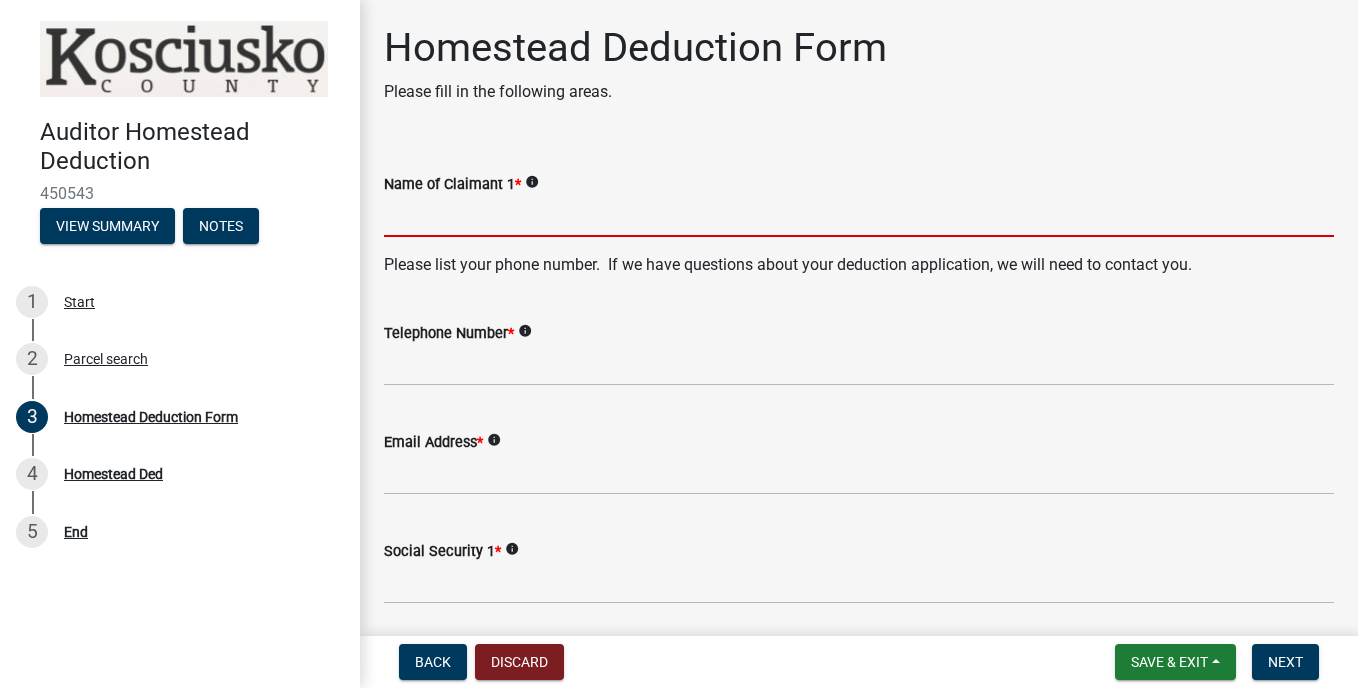 click on "Name of Claimant 1  *" at bounding box center [859, 216] 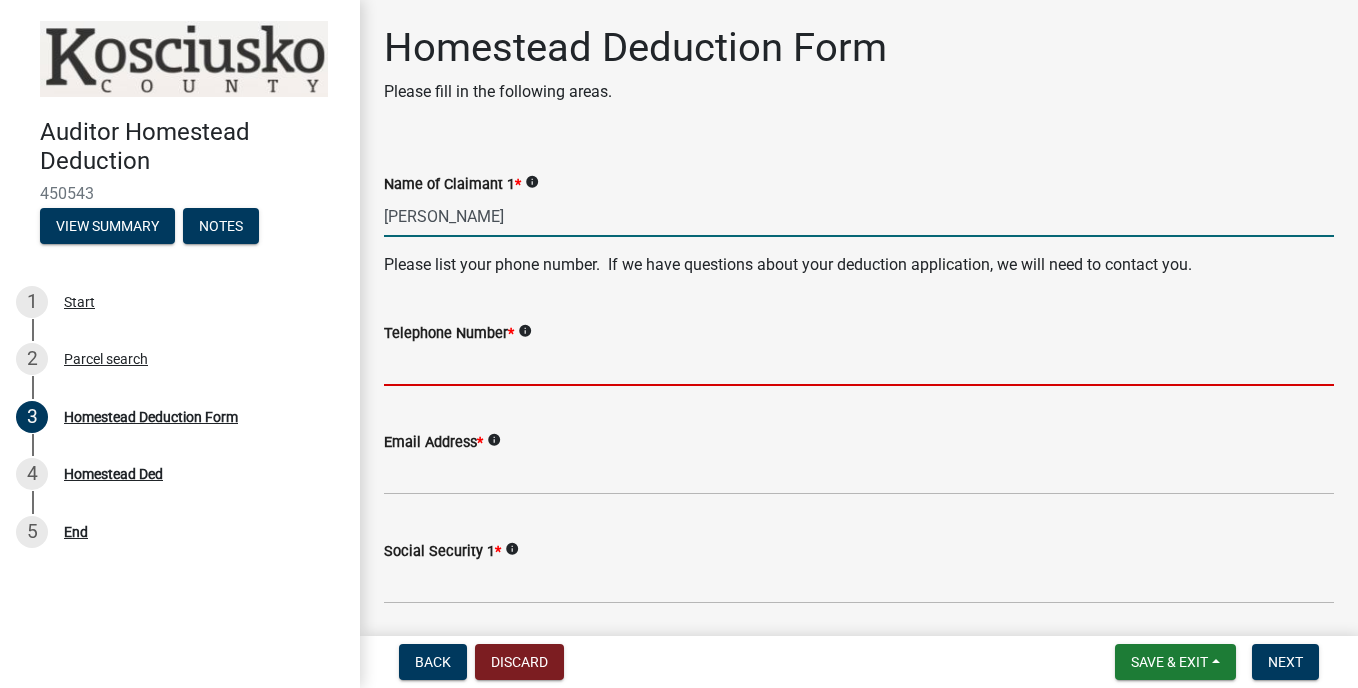type on "5745181138" 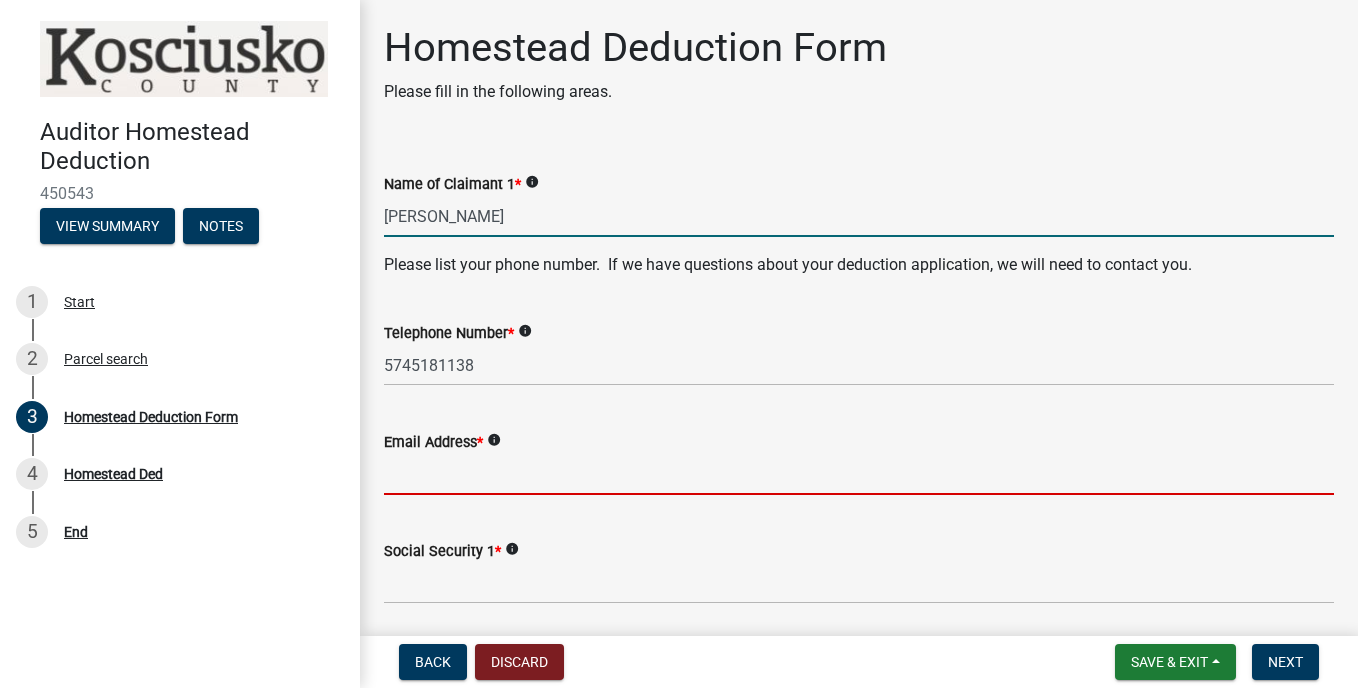 type on "[EMAIL_ADDRESS][DOMAIN_NAME]" 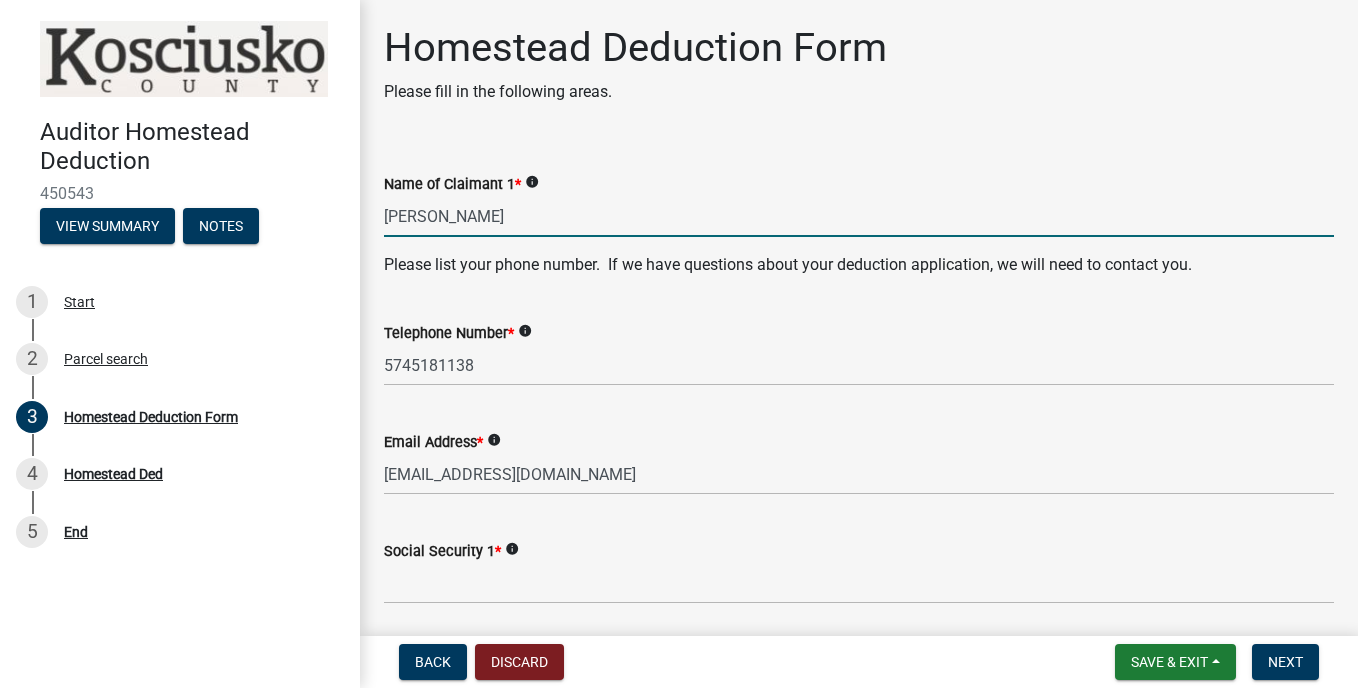 type on "IN" 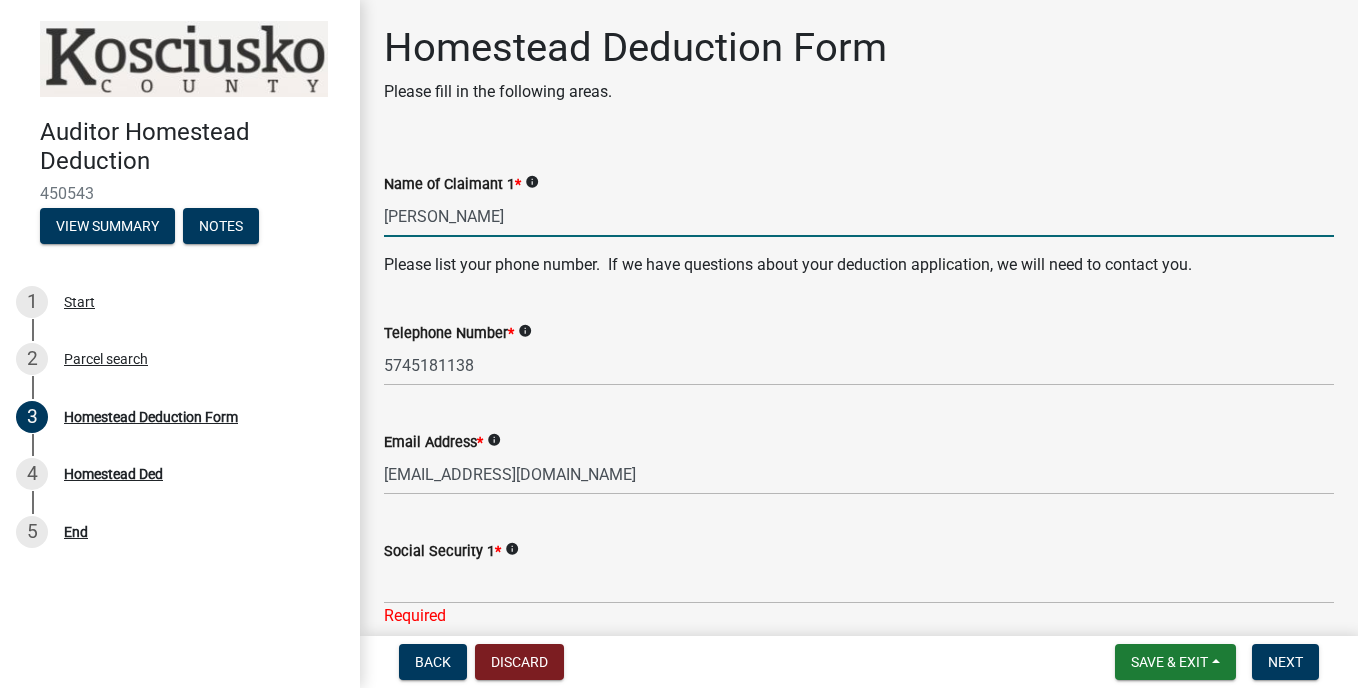 type on "[PERSON_NAME]" 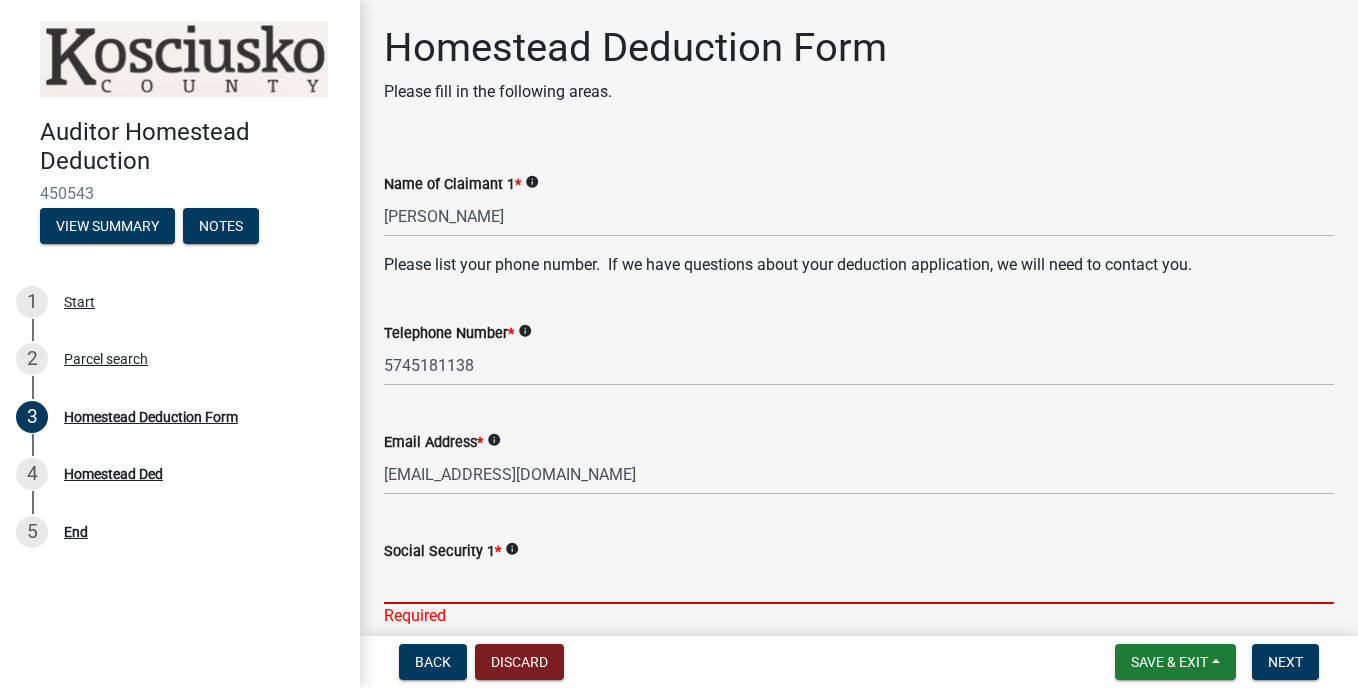 click on "Social Security 1  *" at bounding box center (859, 583) 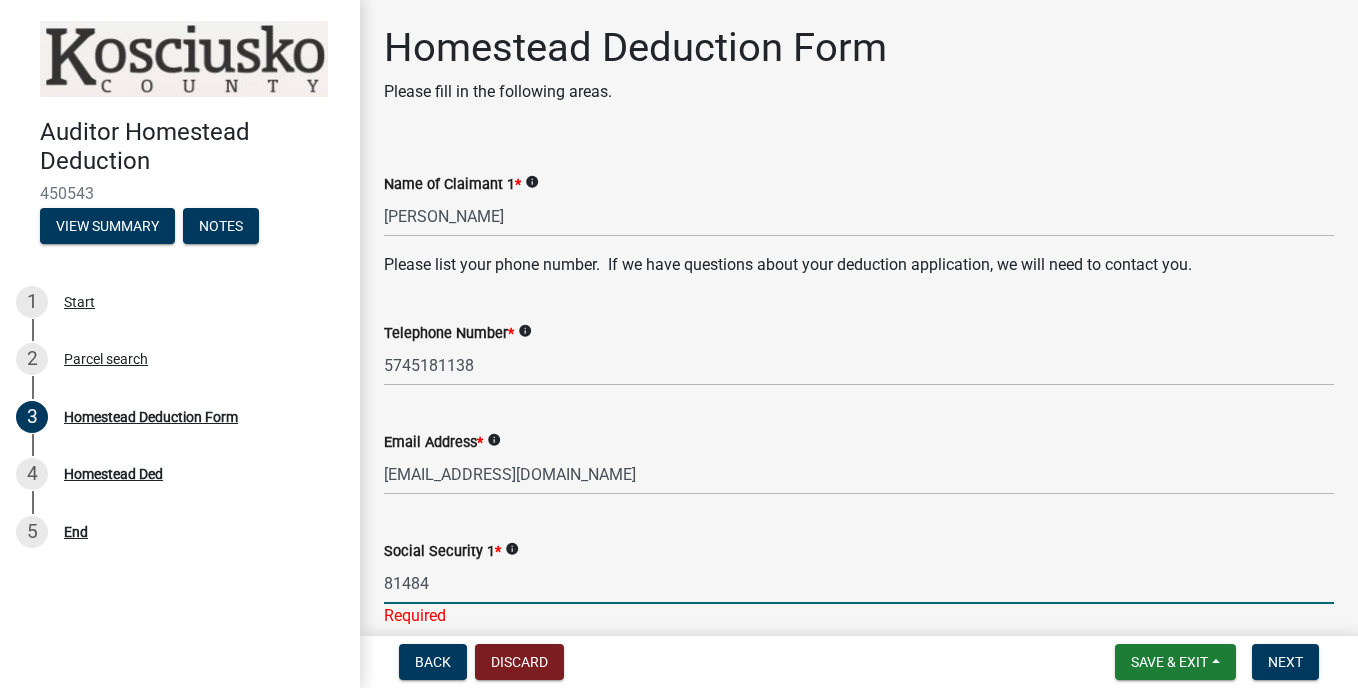 type on "81484" 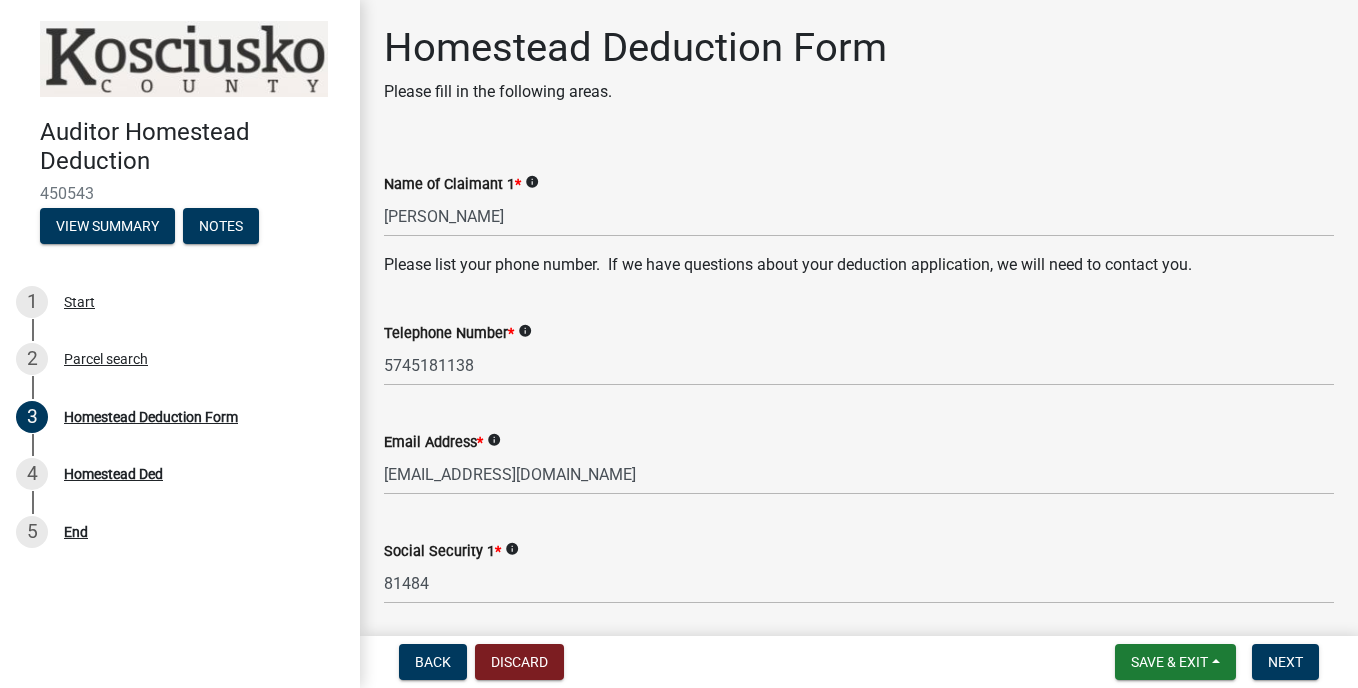 scroll, scrollTop: 379, scrollLeft: 0, axis: vertical 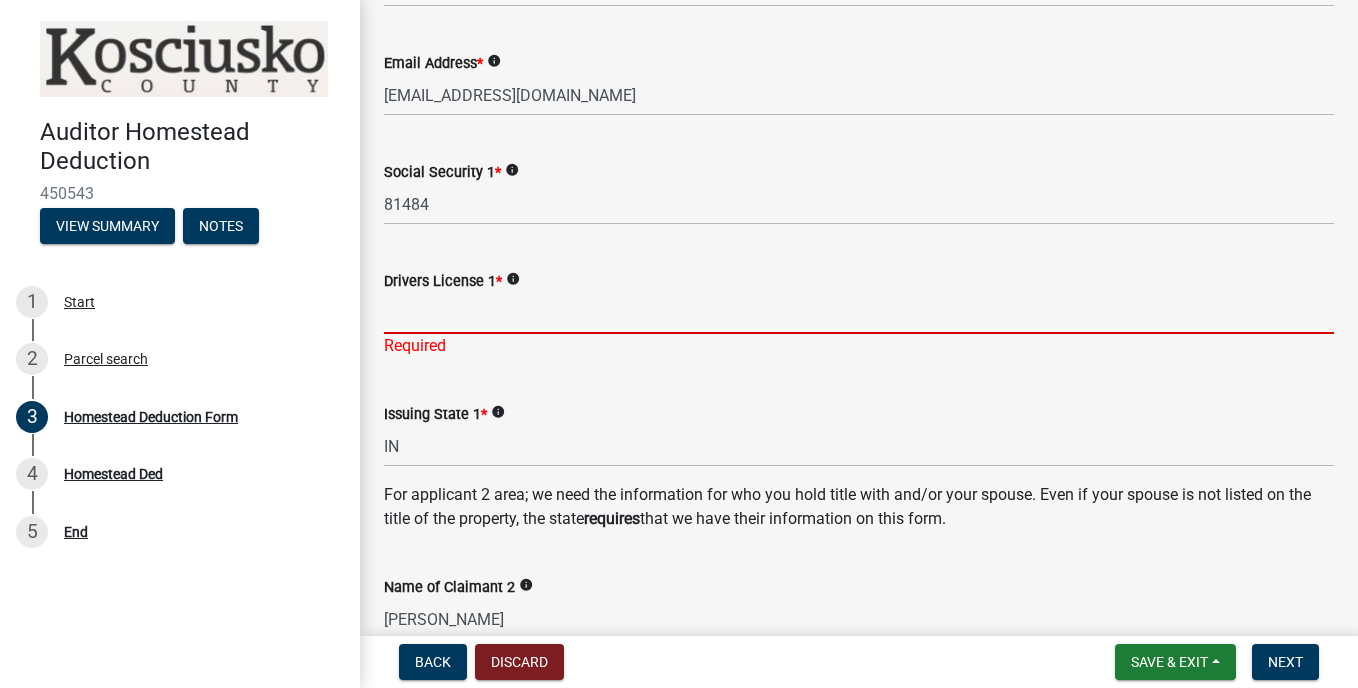 click on "Drivers License 1  *" at bounding box center [859, 313] 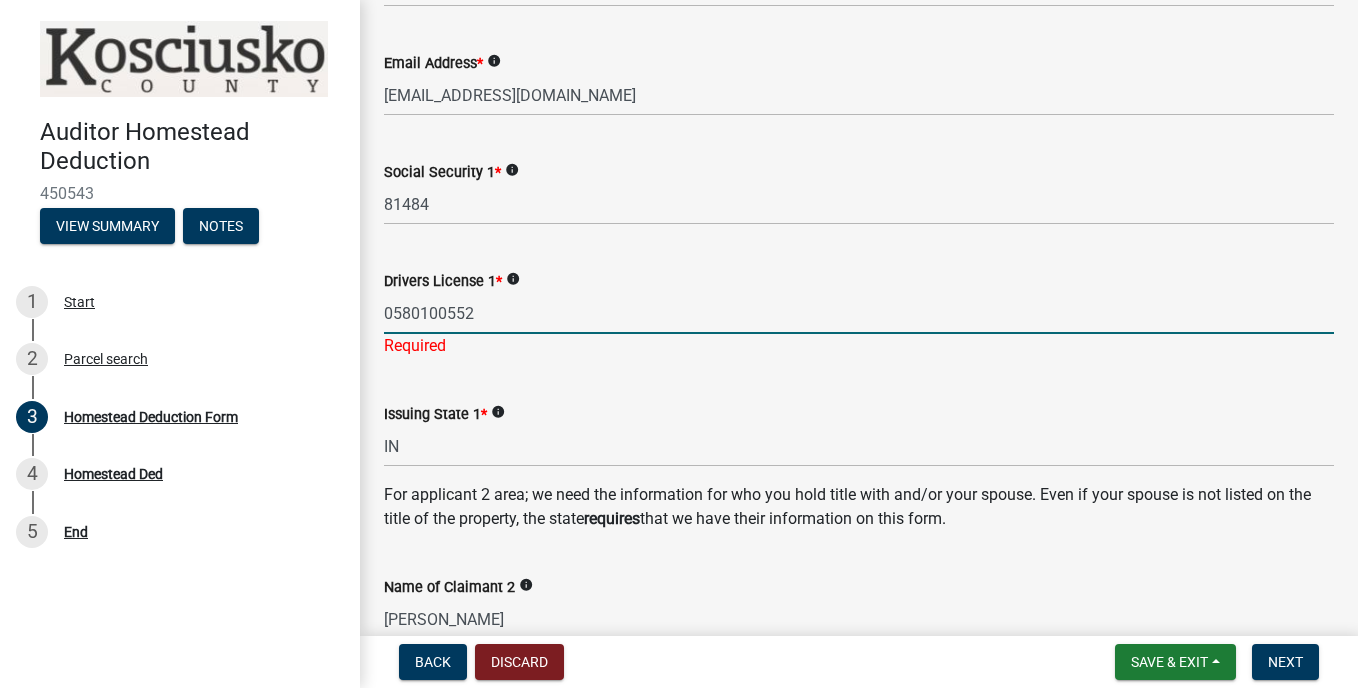type on "0580100552" 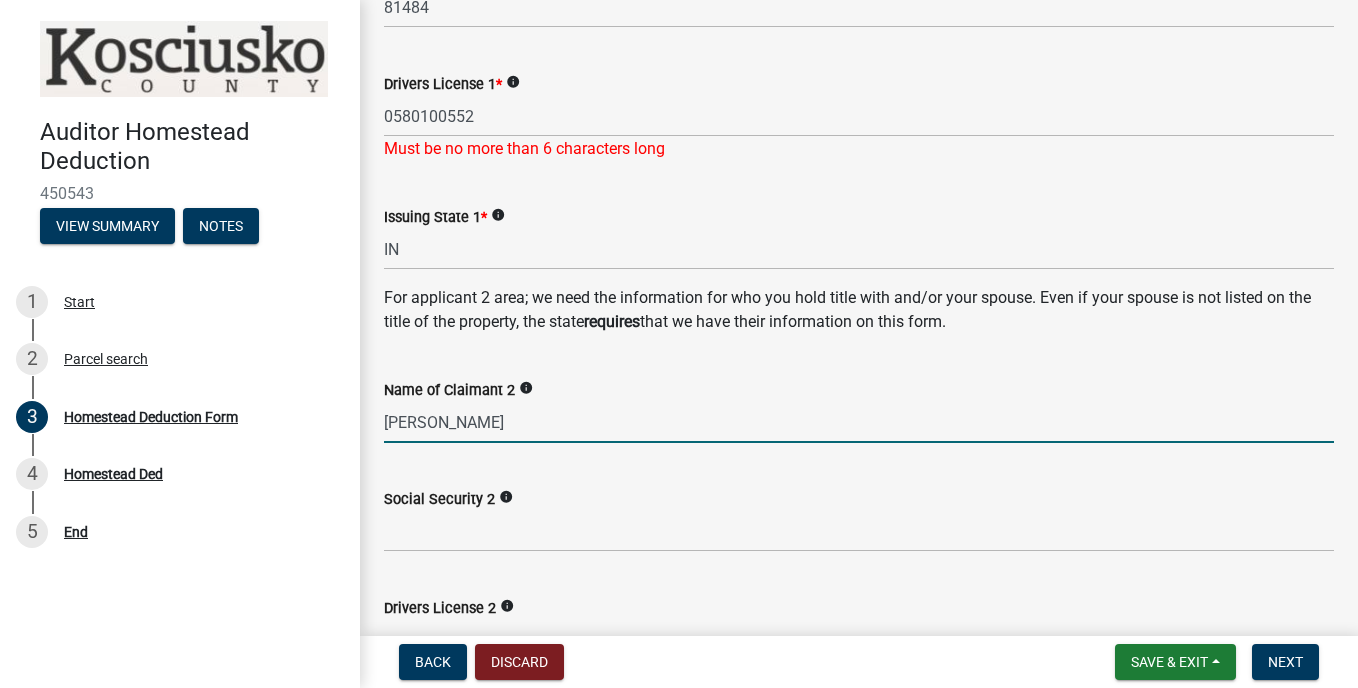 drag, startPoint x: 513, startPoint y: 621, endPoint x: 339, endPoint y: 615, distance: 174.10342 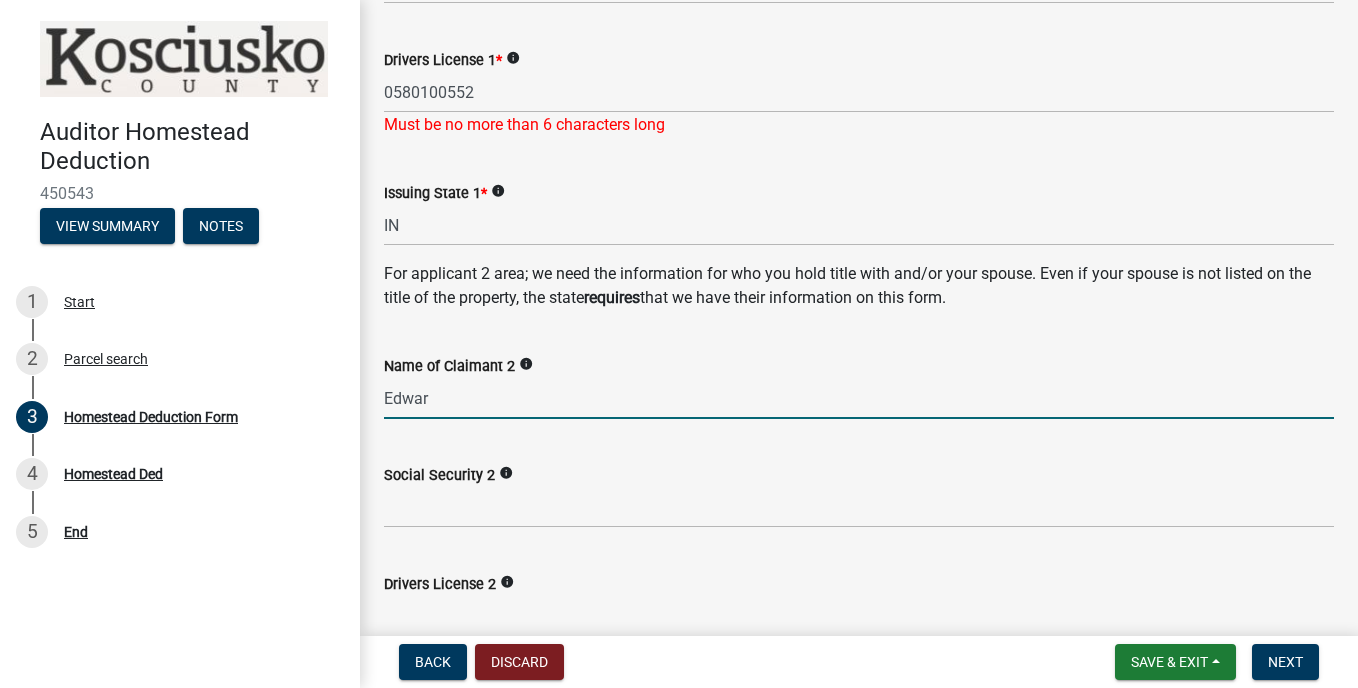 type on "[PERSON_NAME]" 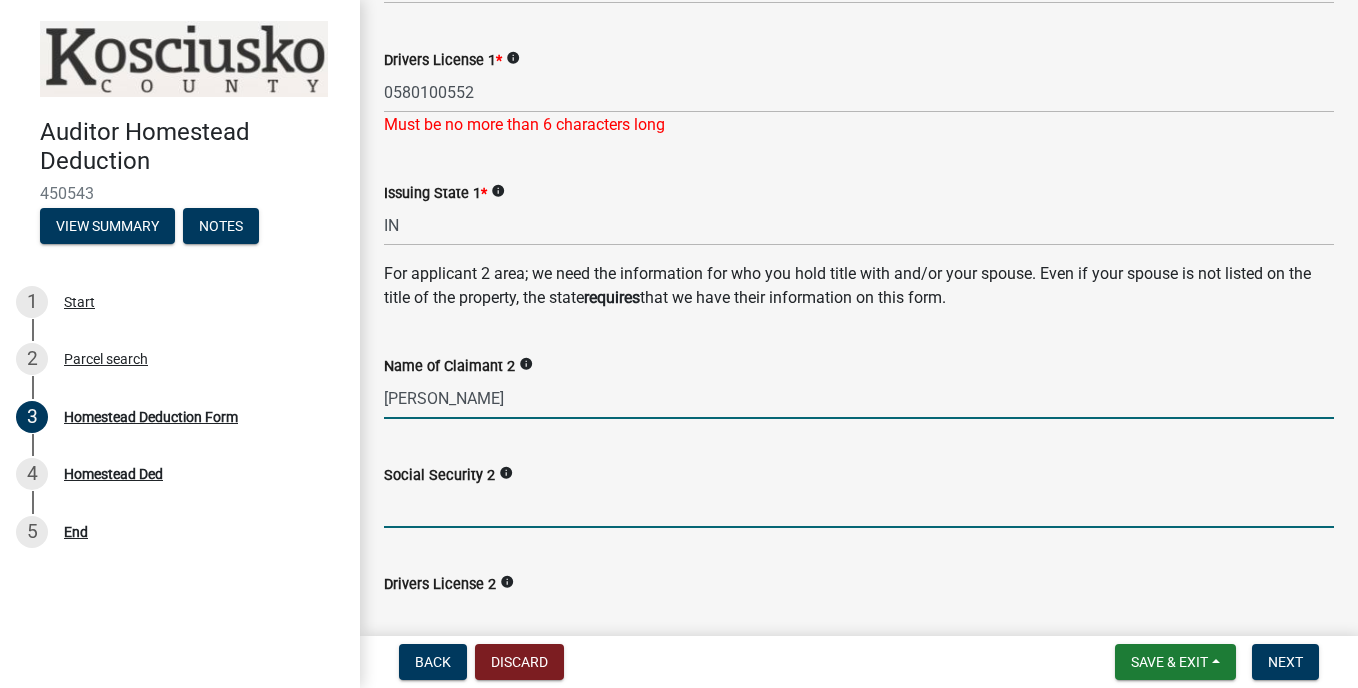 click on "Social Security 2" at bounding box center (859, 507) 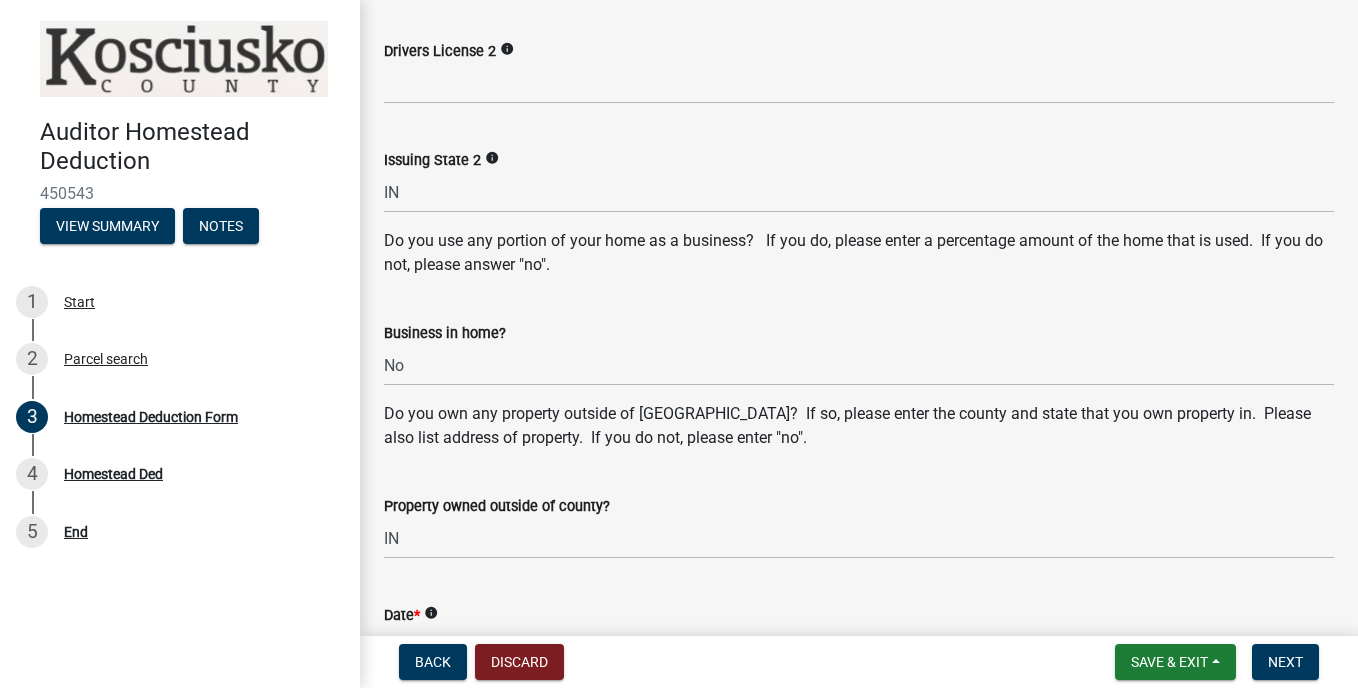 scroll, scrollTop: 1667, scrollLeft: 0, axis: vertical 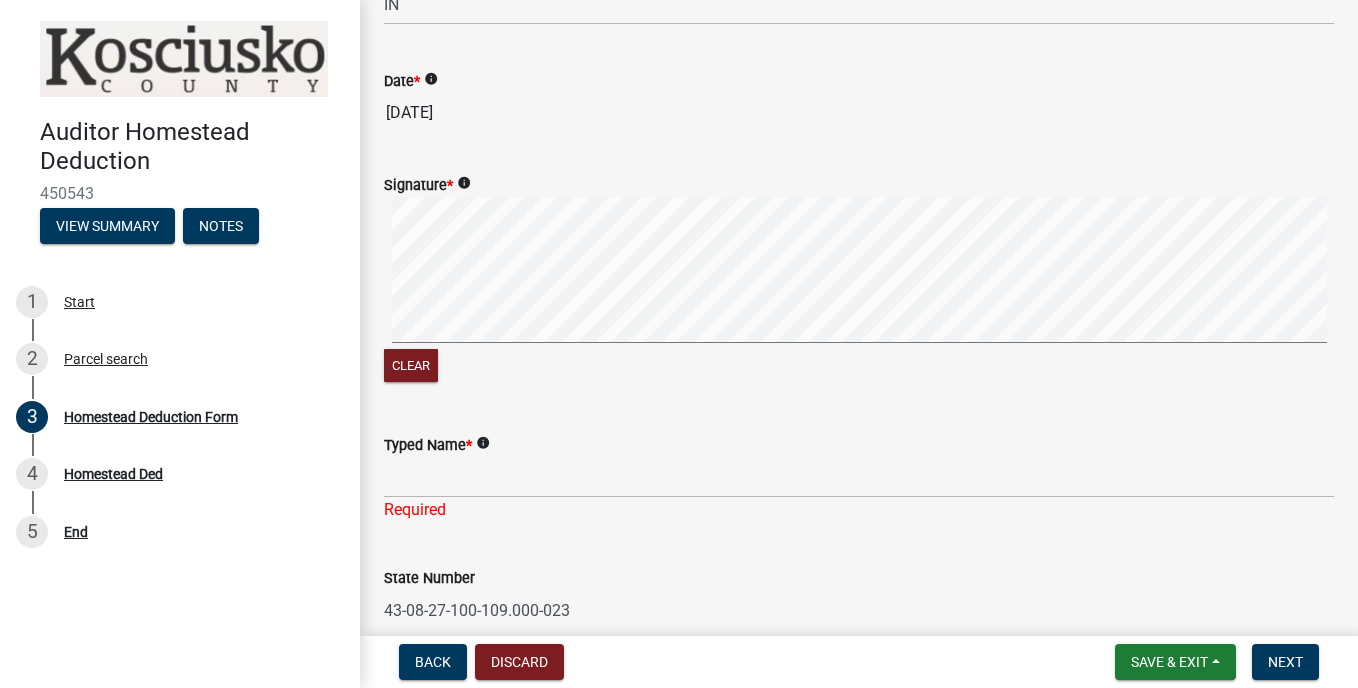 type on "67195" 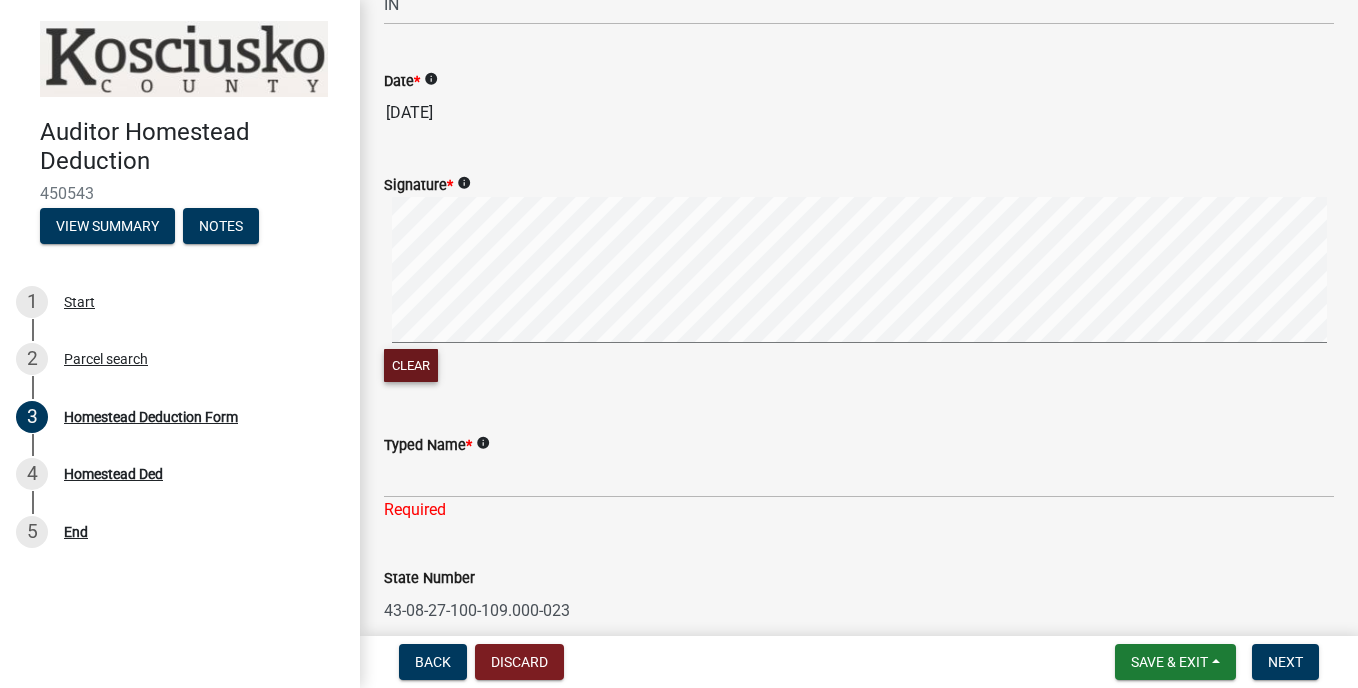 drag, startPoint x: 397, startPoint y: 370, endPoint x: 401, endPoint y: 351, distance: 19.416489 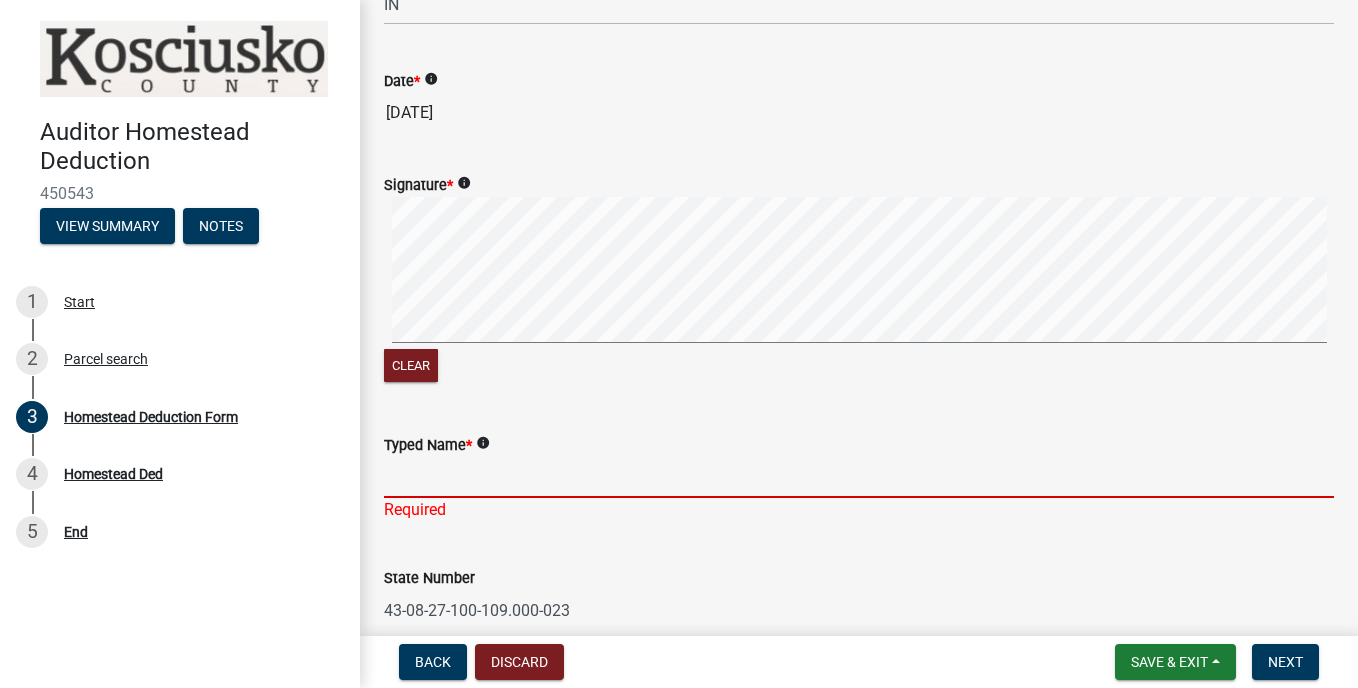 click on "Typed Name  *" at bounding box center (859, 477) 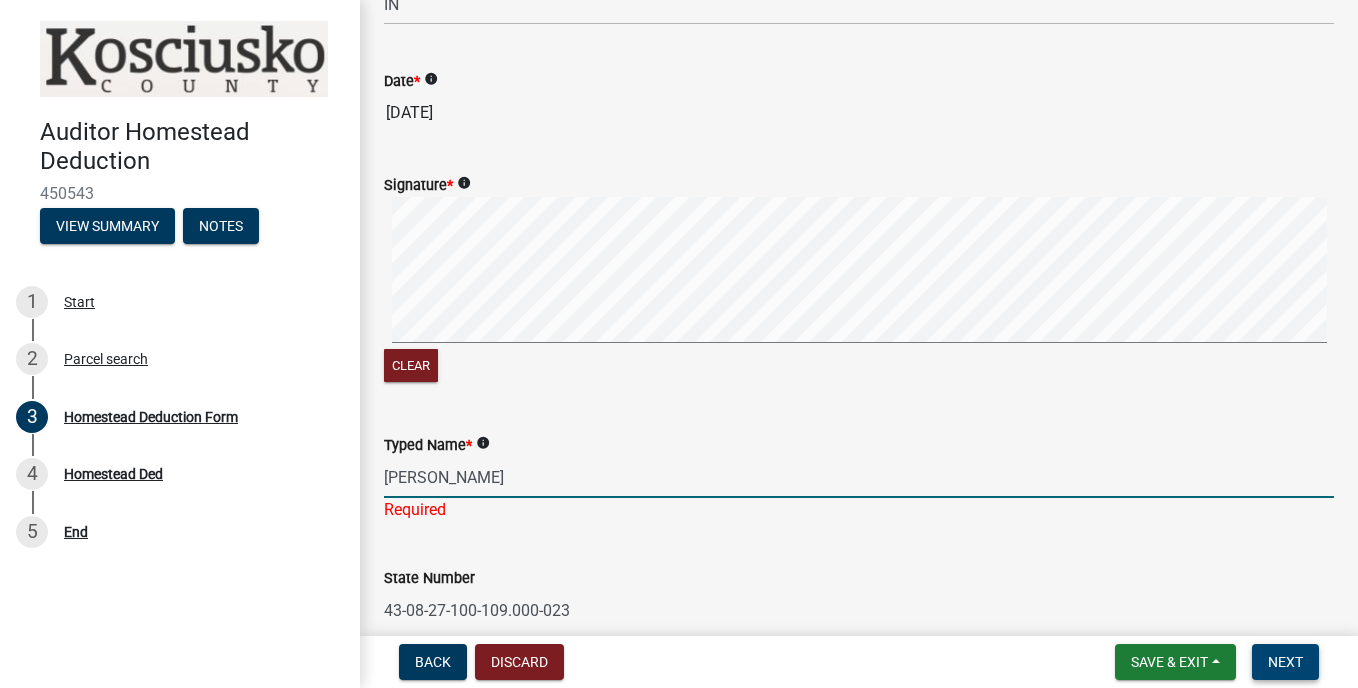 type on "[PERSON_NAME]" 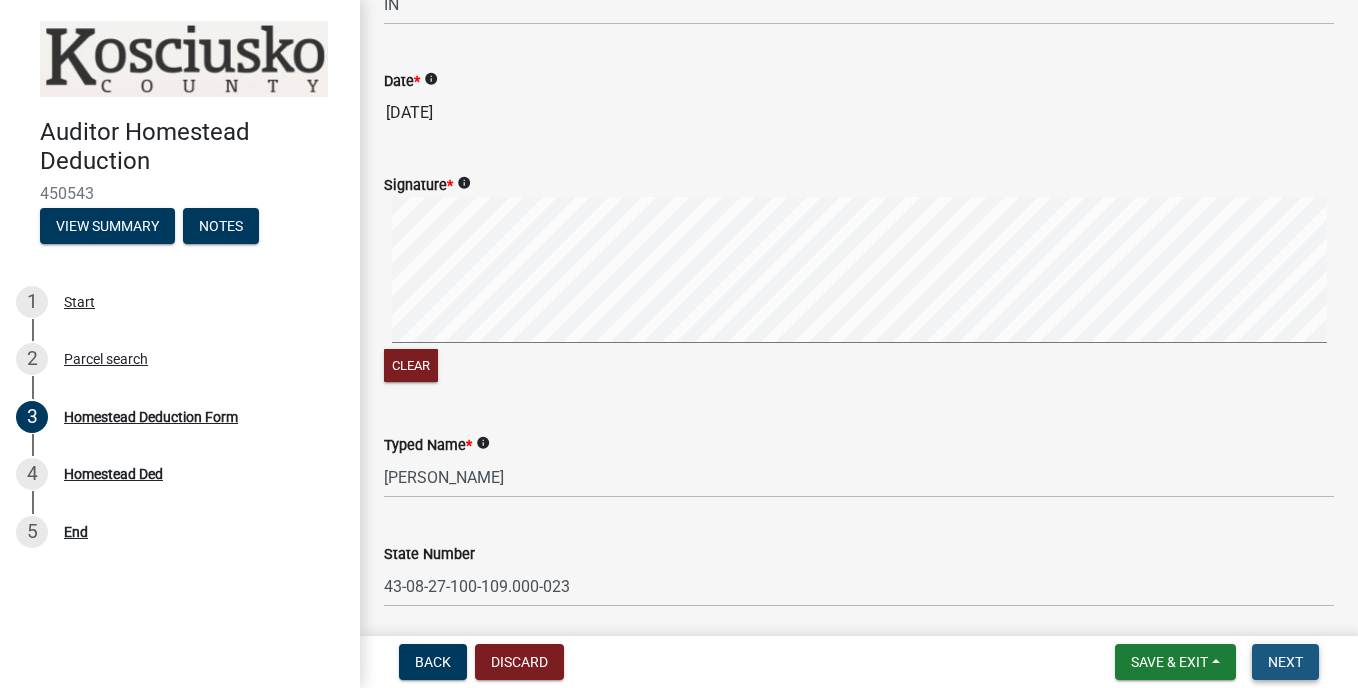 click on "Next" at bounding box center (1285, 662) 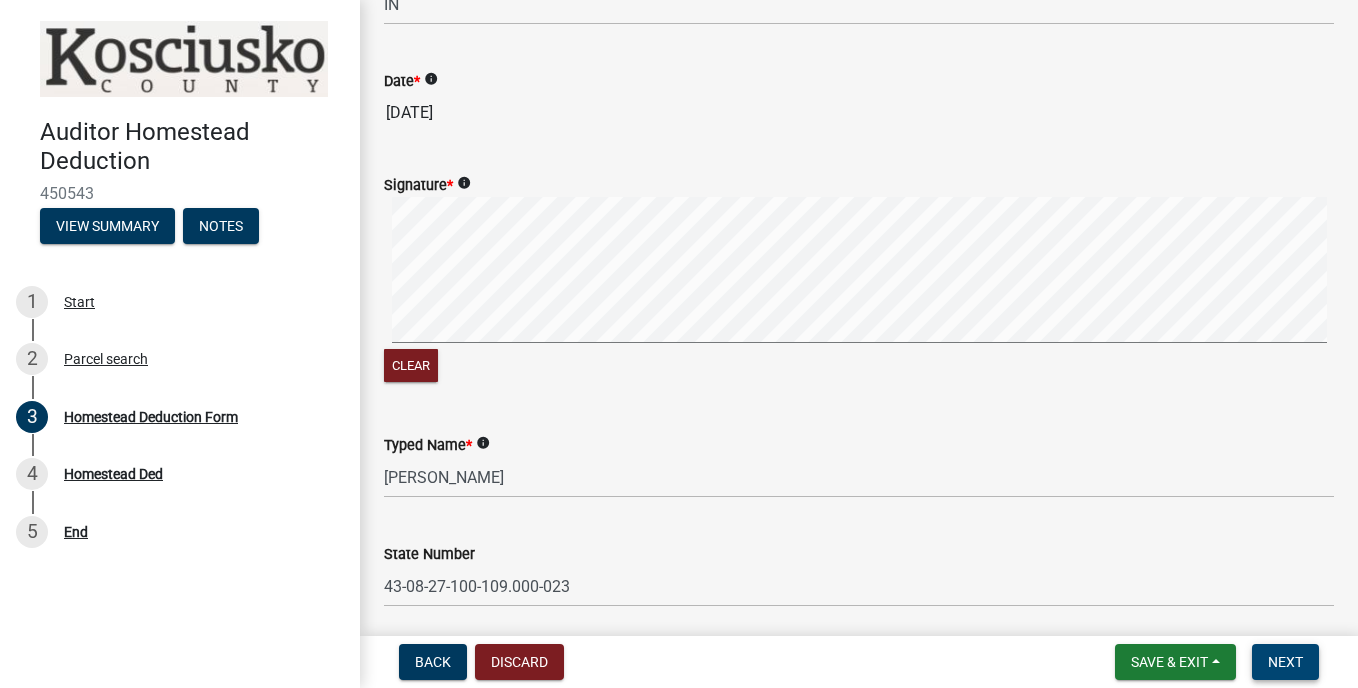 scroll, scrollTop: 600, scrollLeft: 0, axis: vertical 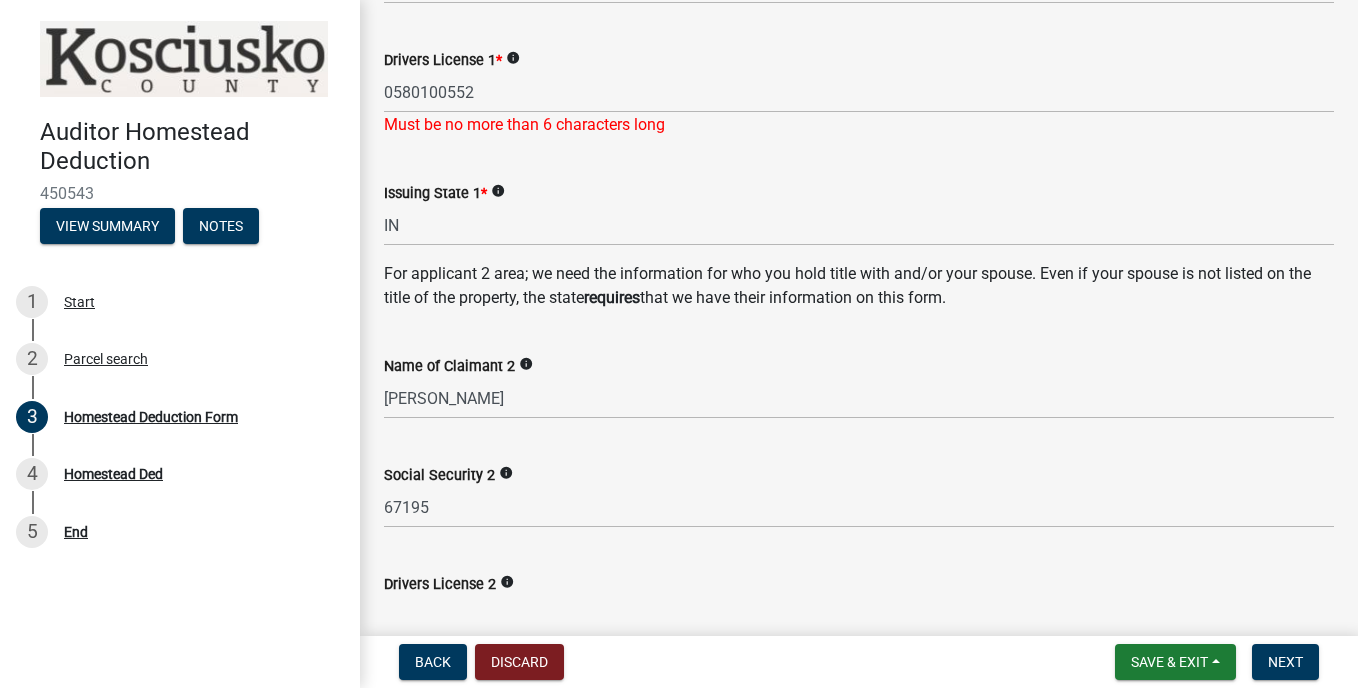 click on "info" 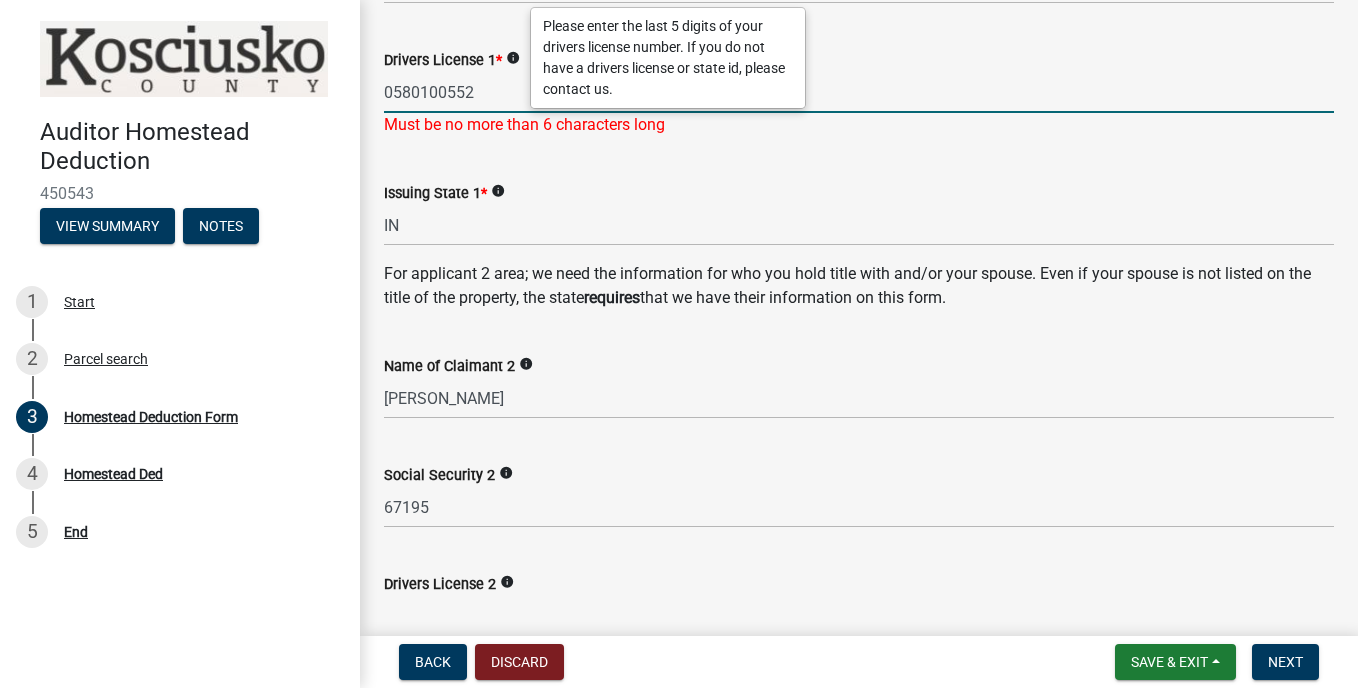 click on "0580100552" at bounding box center [859, 92] 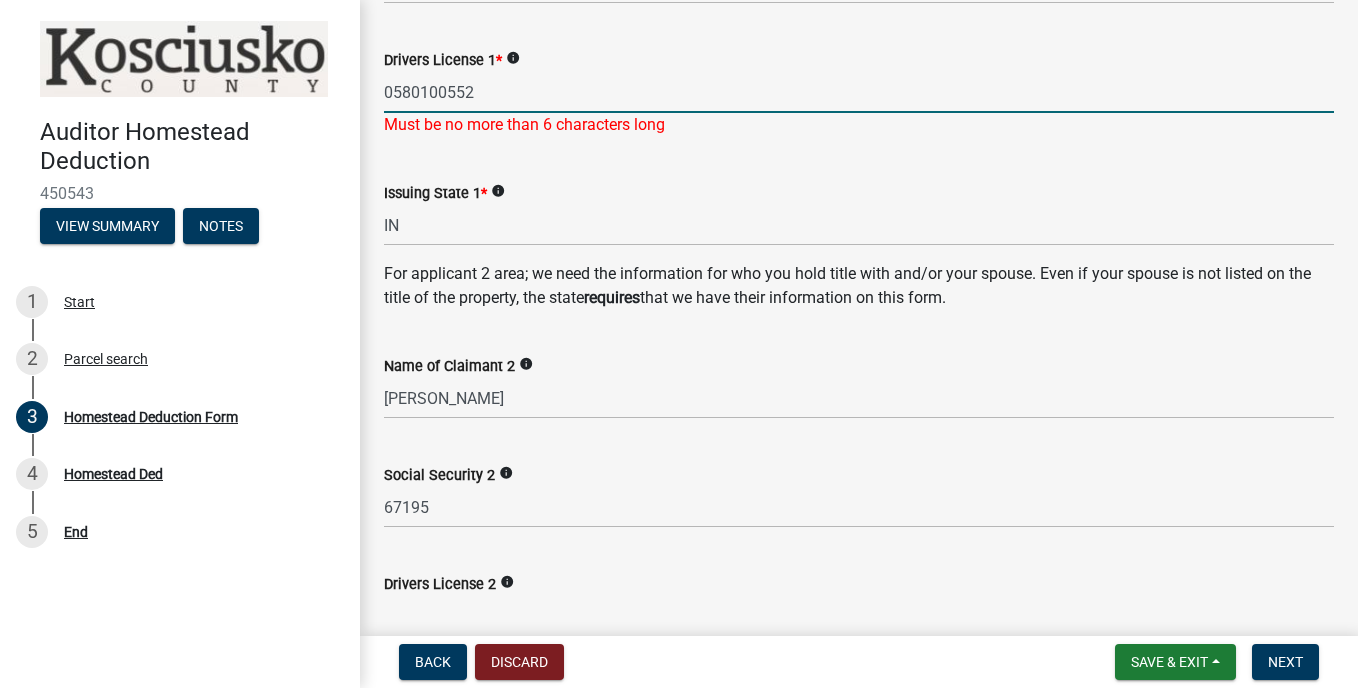 click on "0580100552" at bounding box center [859, 92] 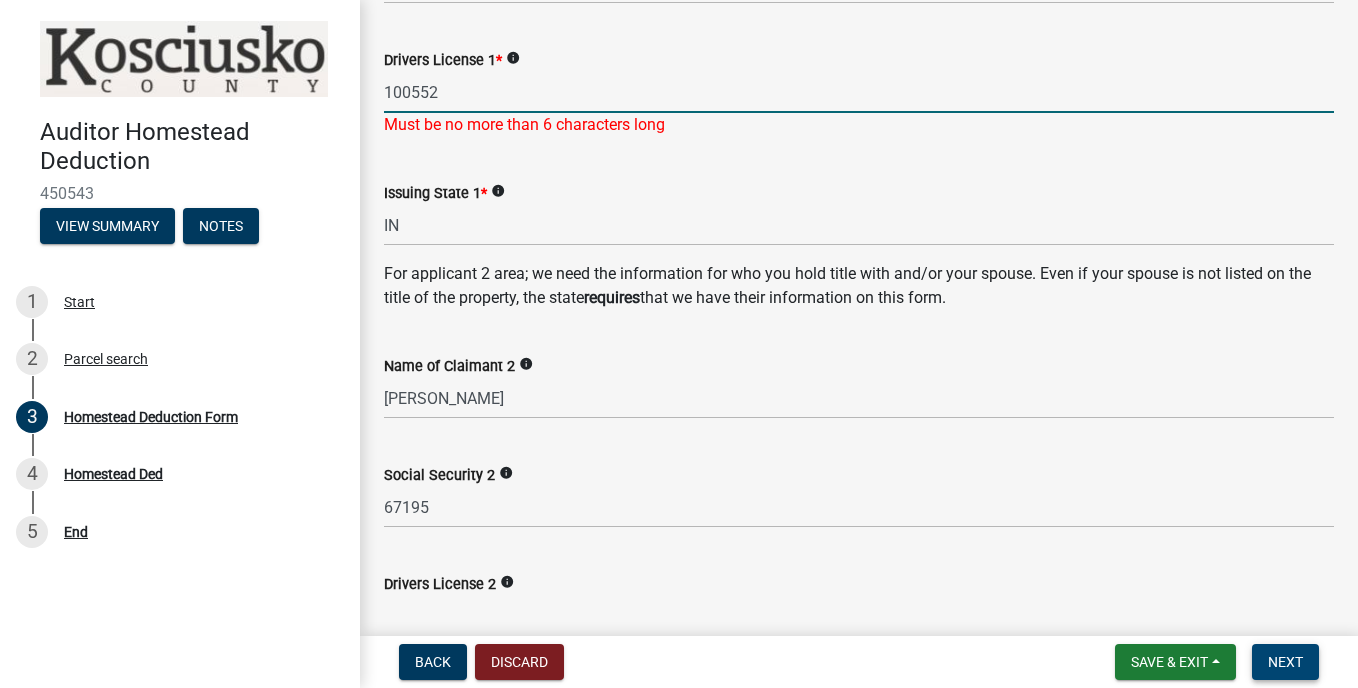 type on "100552" 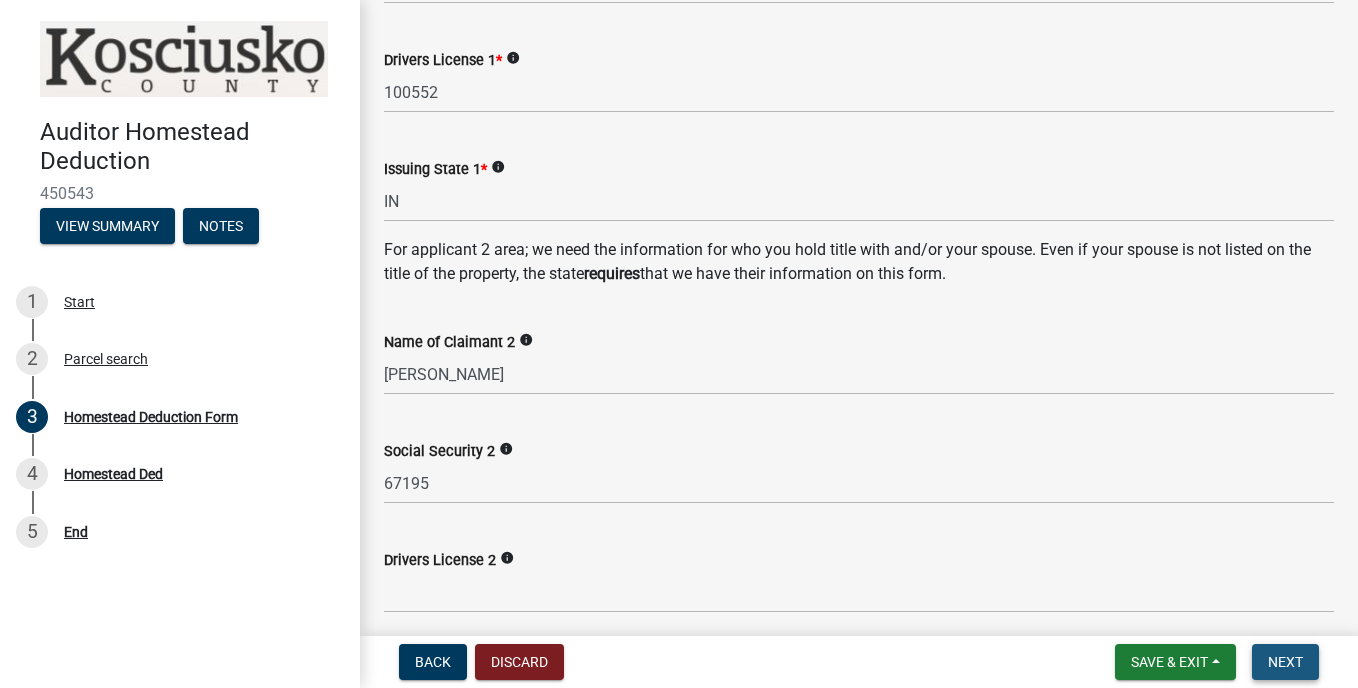 click on "Next" at bounding box center (1285, 662) 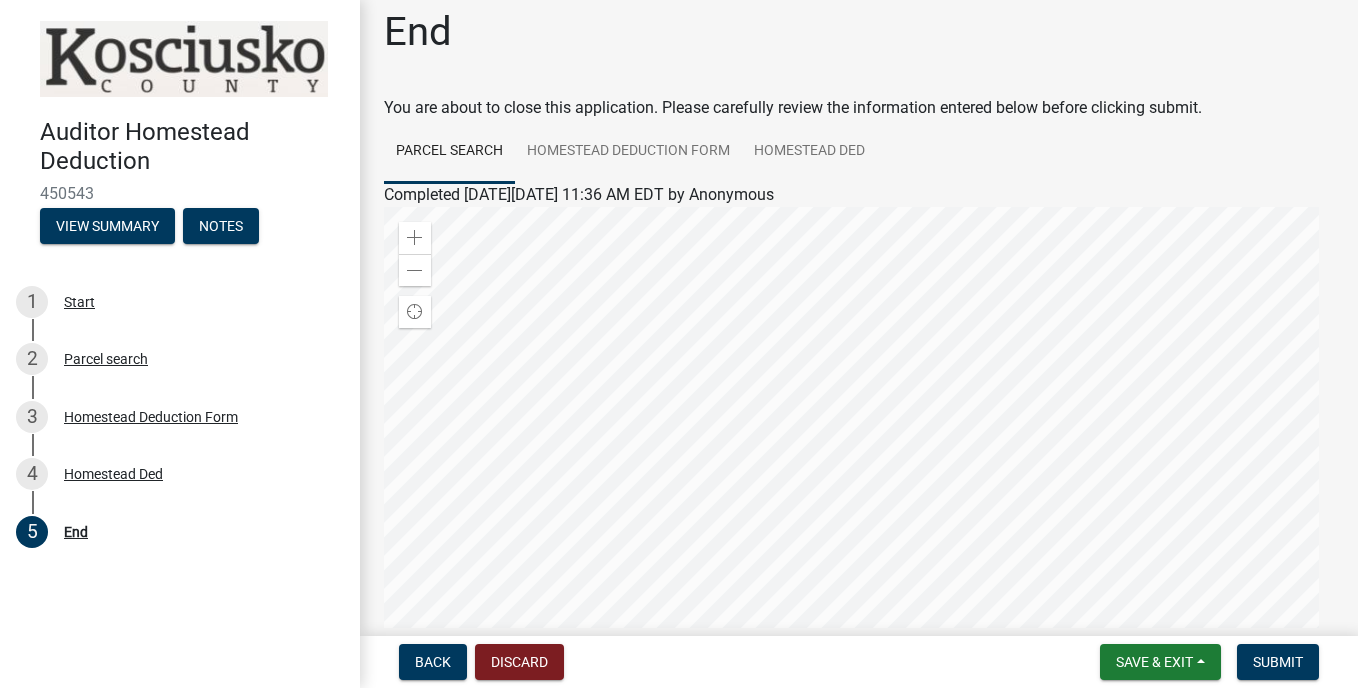 scroll, scrollTop: 0, scrollLeft: 0, axis: both 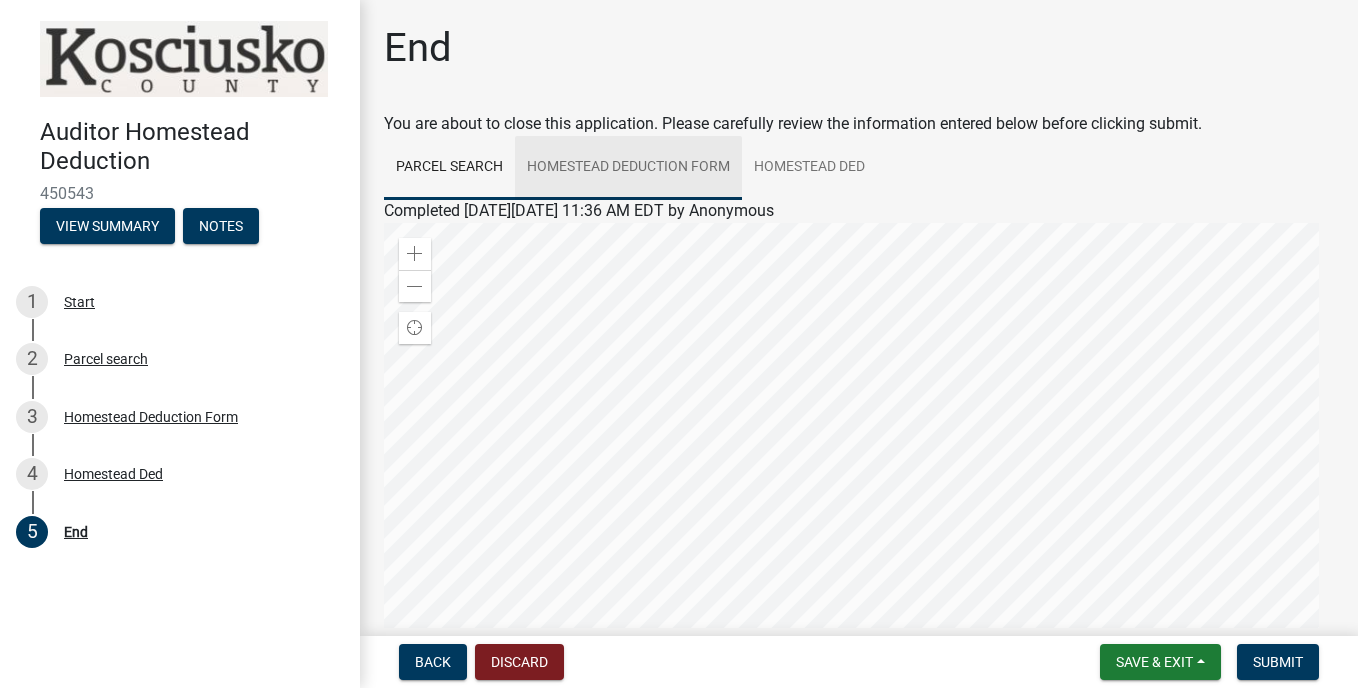 click on "Homestead Deduction Form" at bounding box center [628, 168] 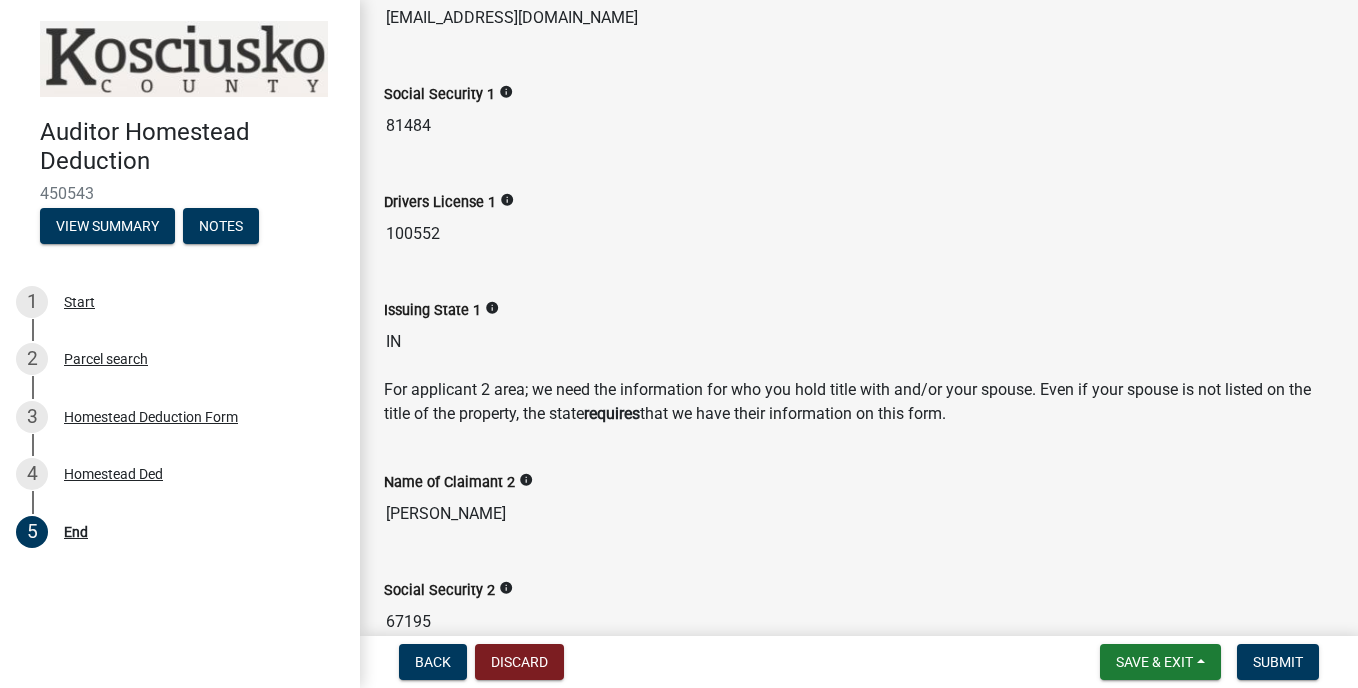 scroll, scrollTop: 1067, scrollLeft: 0, axis: vertical 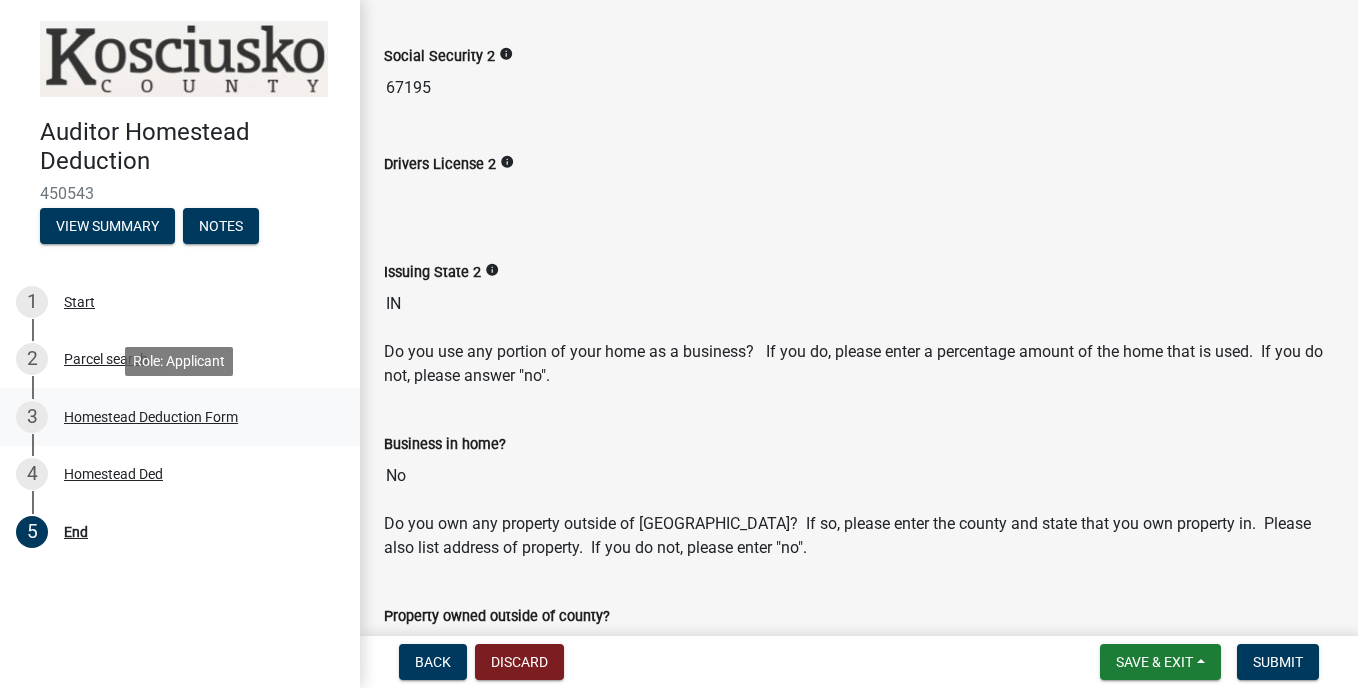 click on "Homestead Deduction Form" at bounding box center (151, 417) 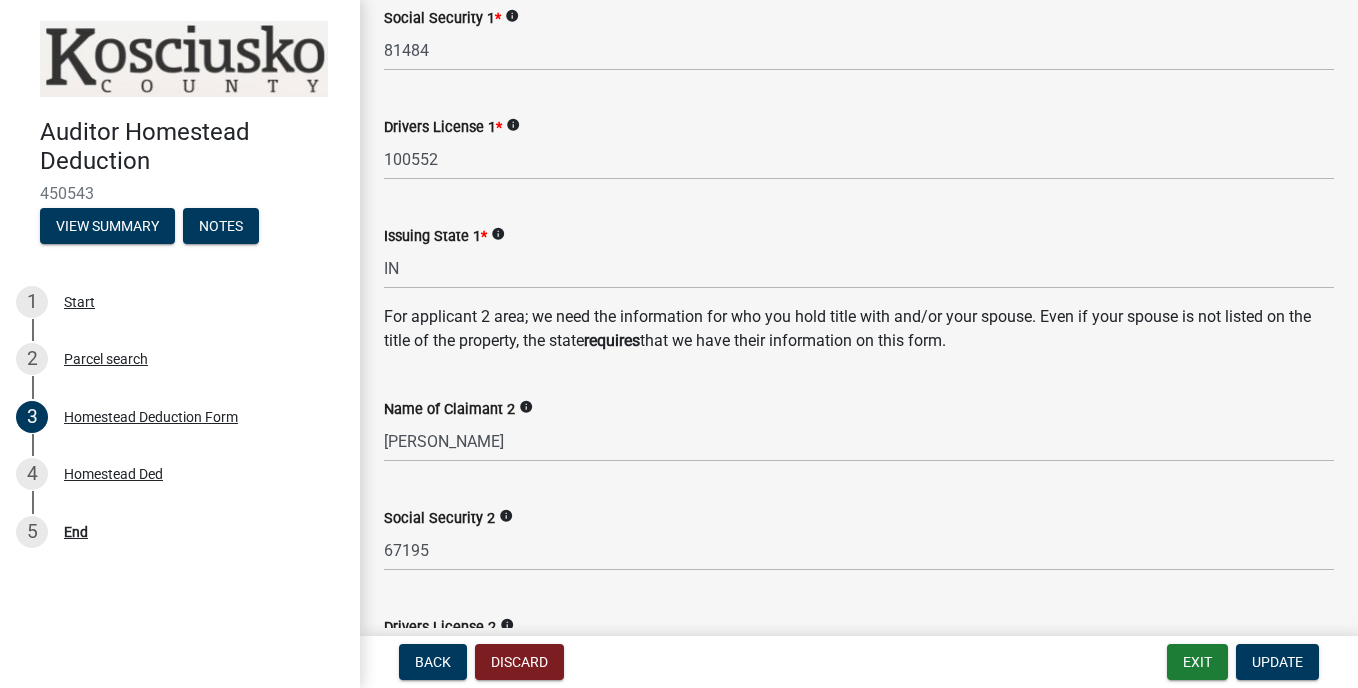 scroll, scrollTop: 0, scrollLeft: 0, axis: both 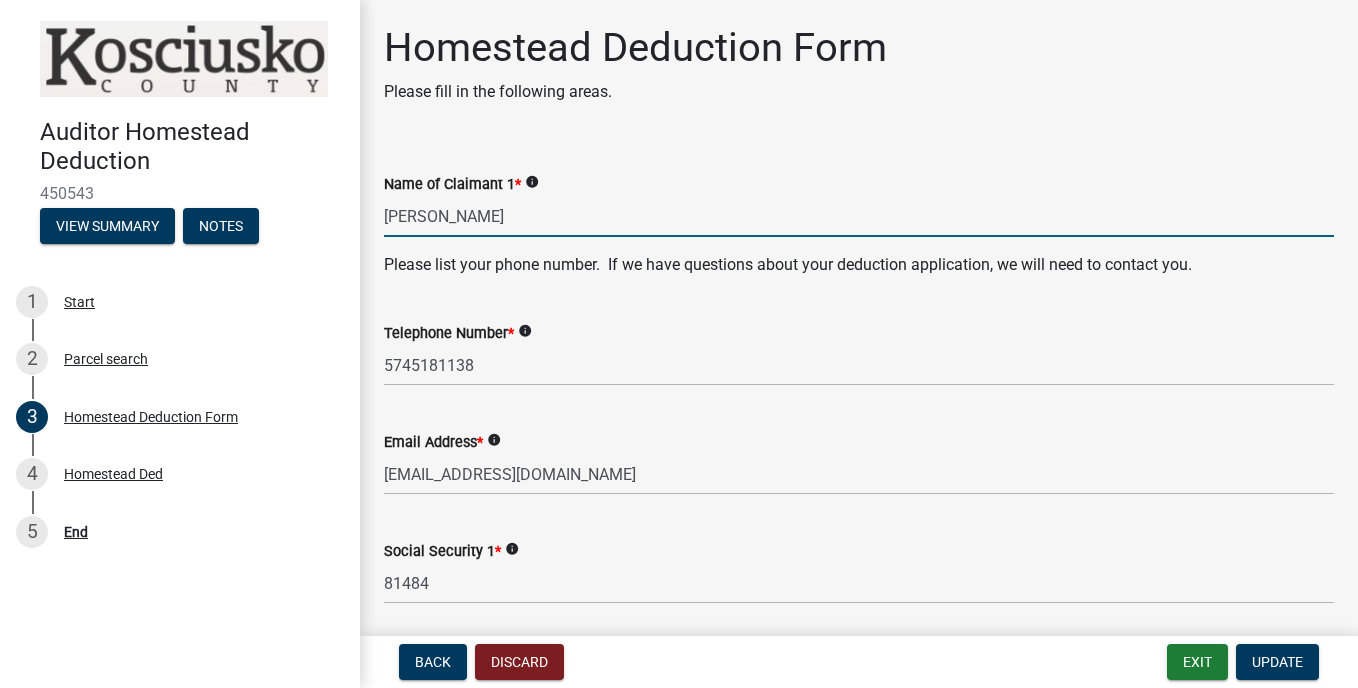drag, startPoint x: 547, startPoint y: 220, endPoint x: 304, endPoint y: 226, distance: 243.07407 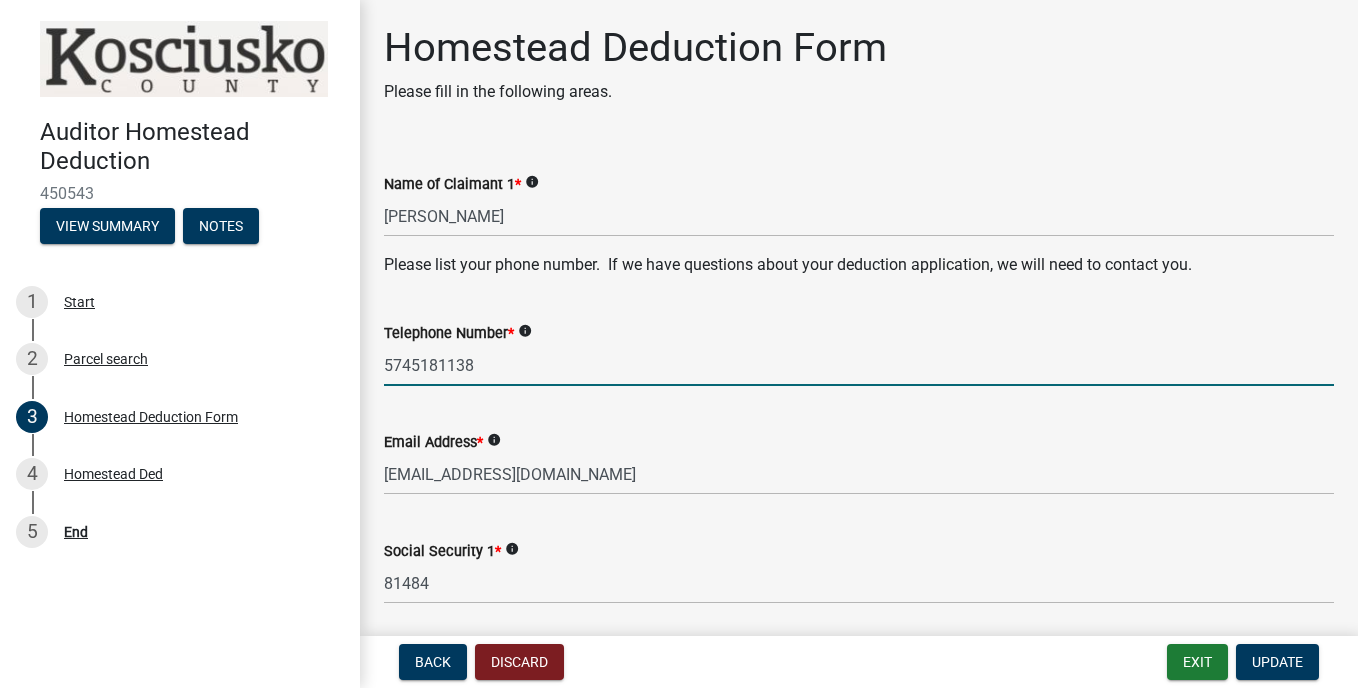 scroll, scrollTop: 533, scrollLeft: 0, axis: vertical 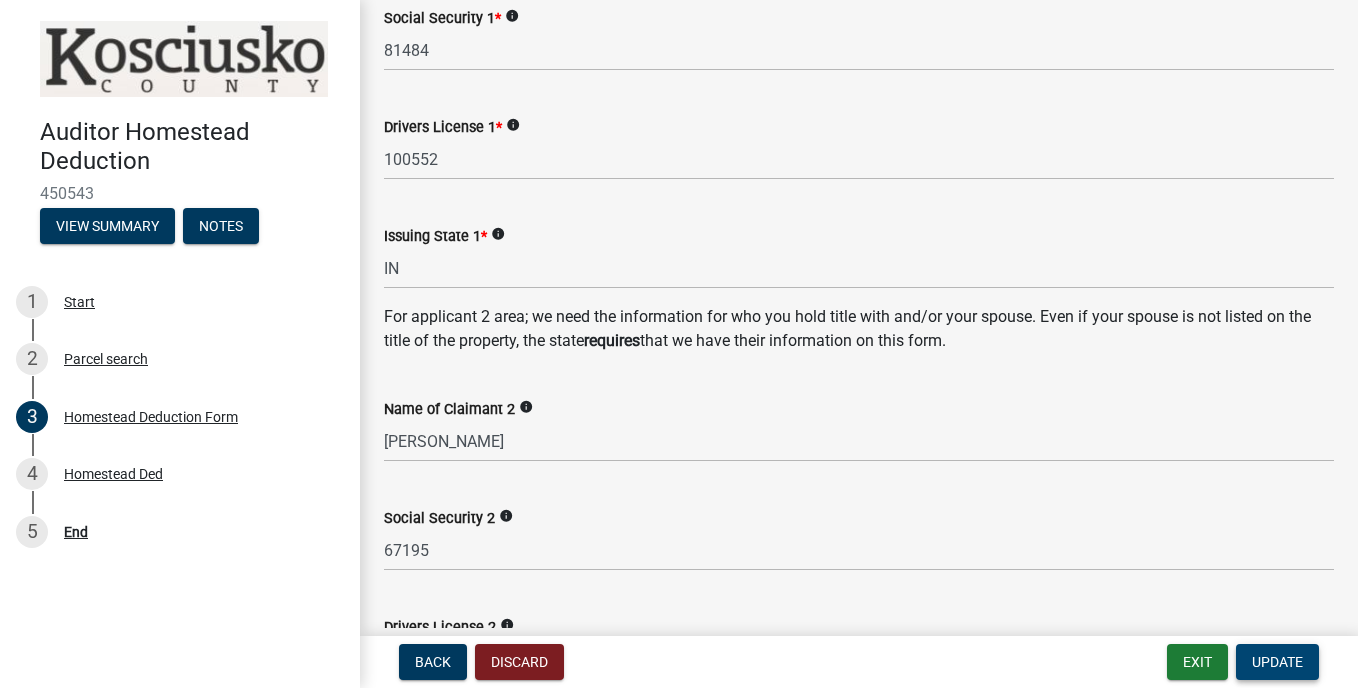 click on "Update" at bounding box center [1277, 662] 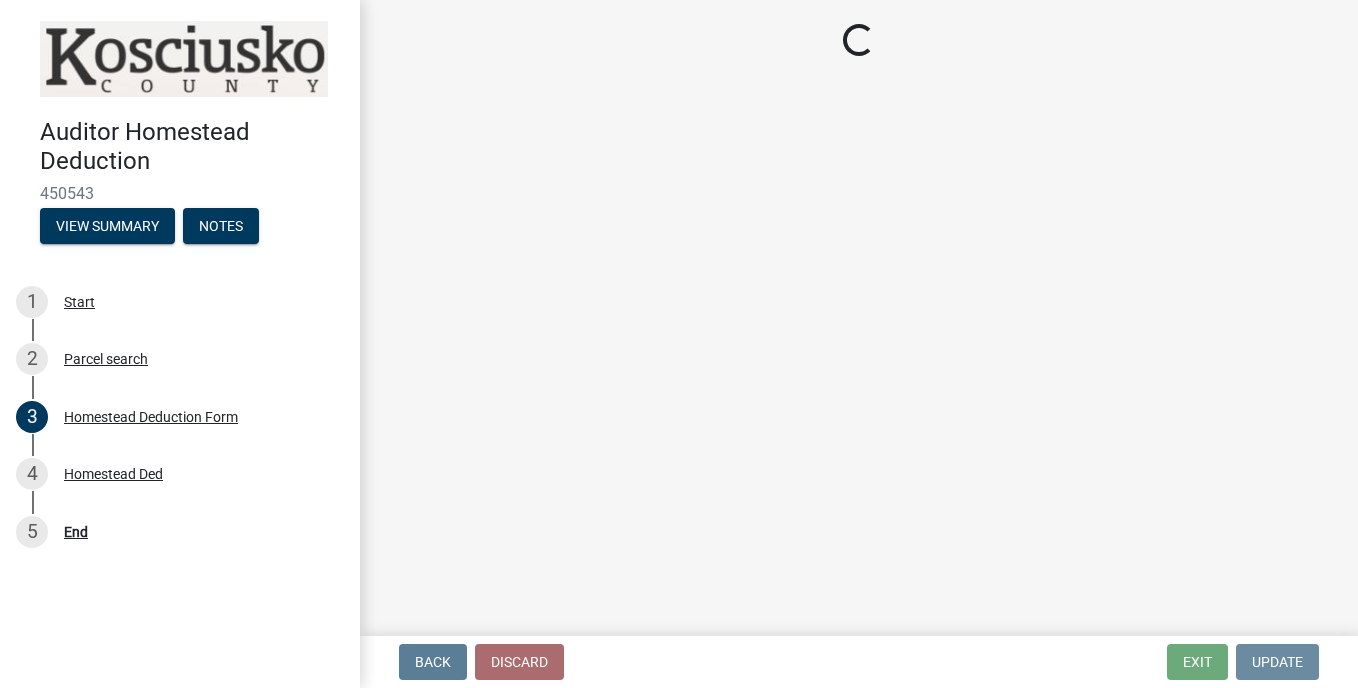 scroll, scrollTop: 0, scrollLeft: 0, axis: both 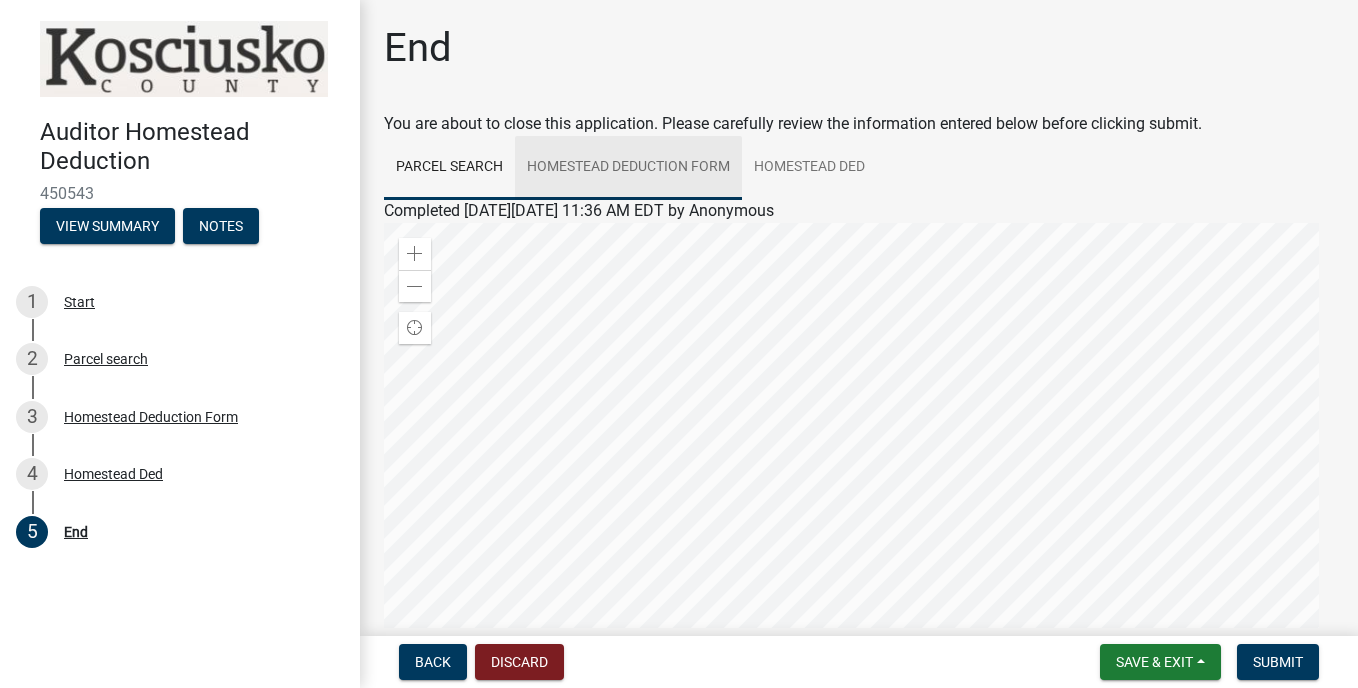 click on "Homestead Deduction Form" at bounding box center (628, 168) 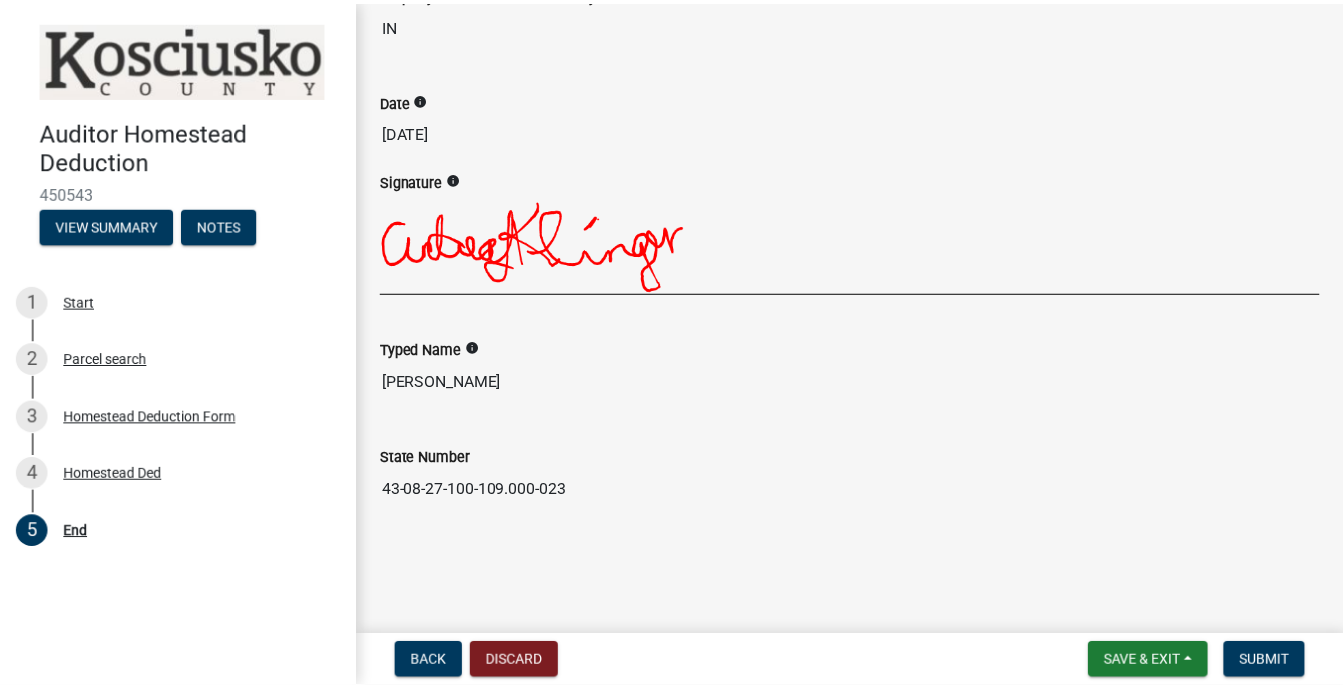 scroll, scrollTop: 0, scrollLeft: 0, axis: both 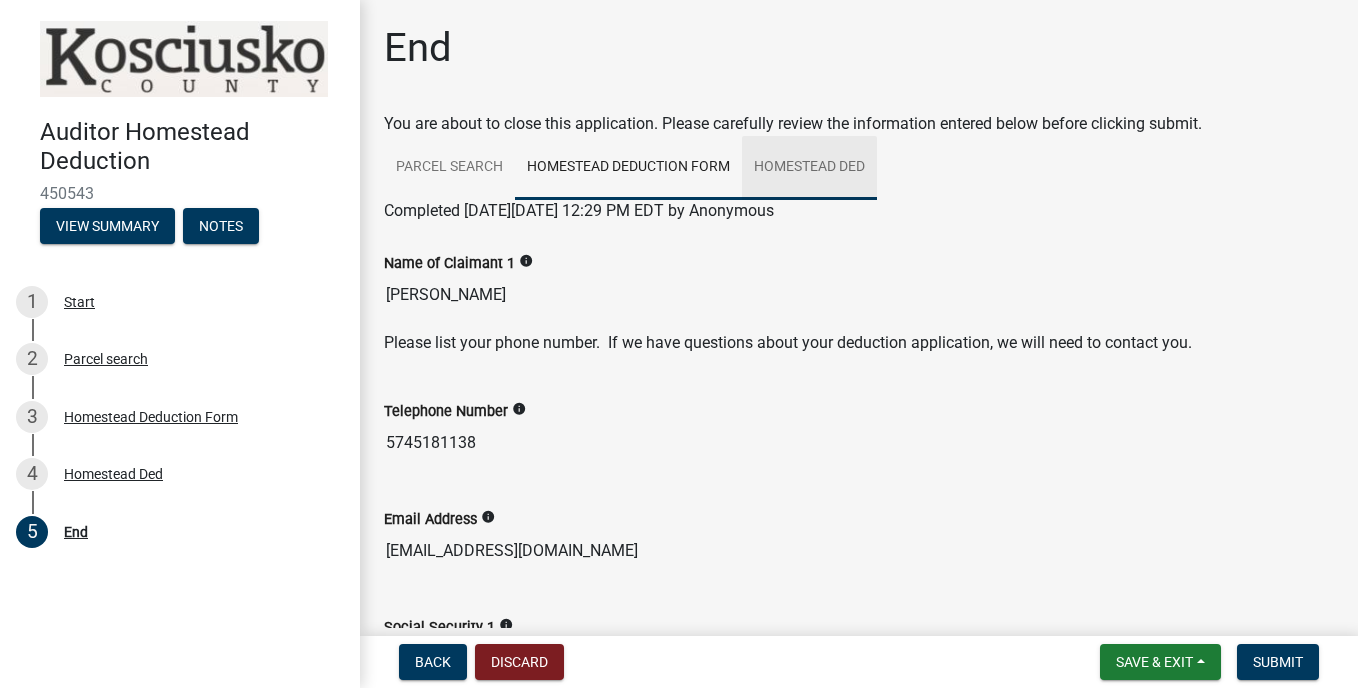 click on "Homestead Ded" at bounding box center (809, 168) 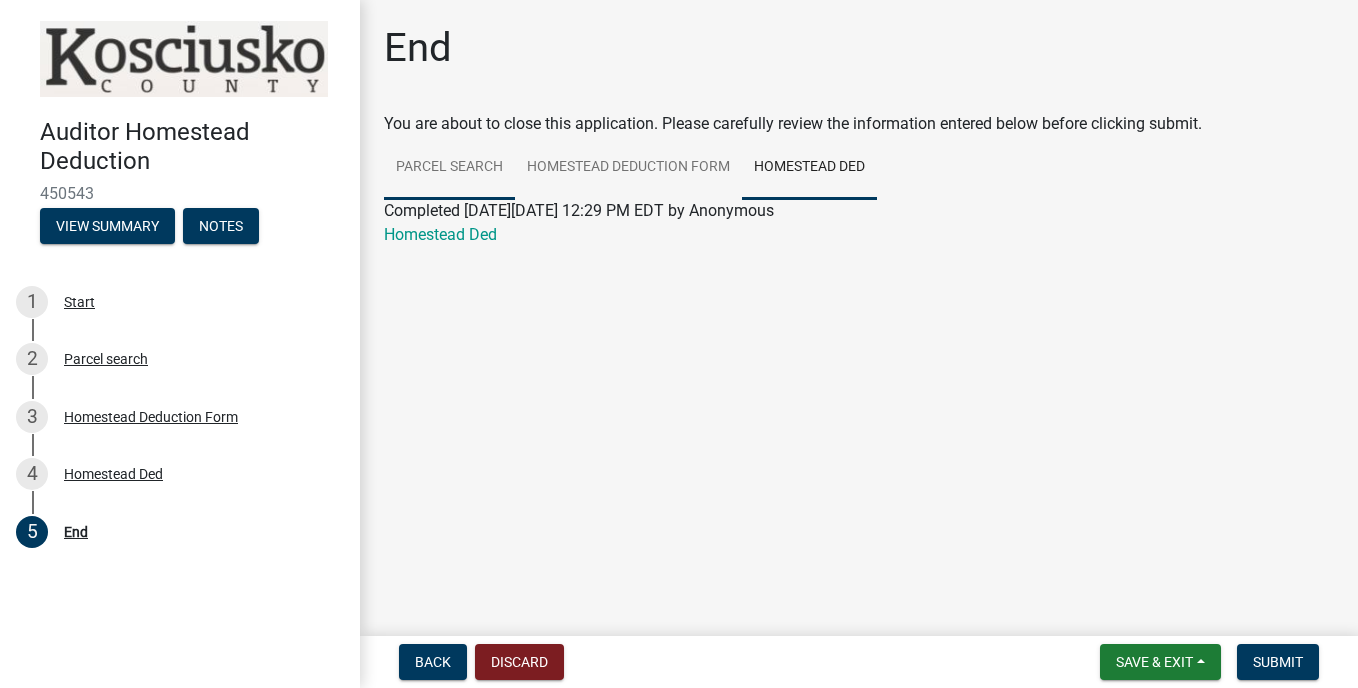 click on "Parcel search" at bounding box center [449, 168] 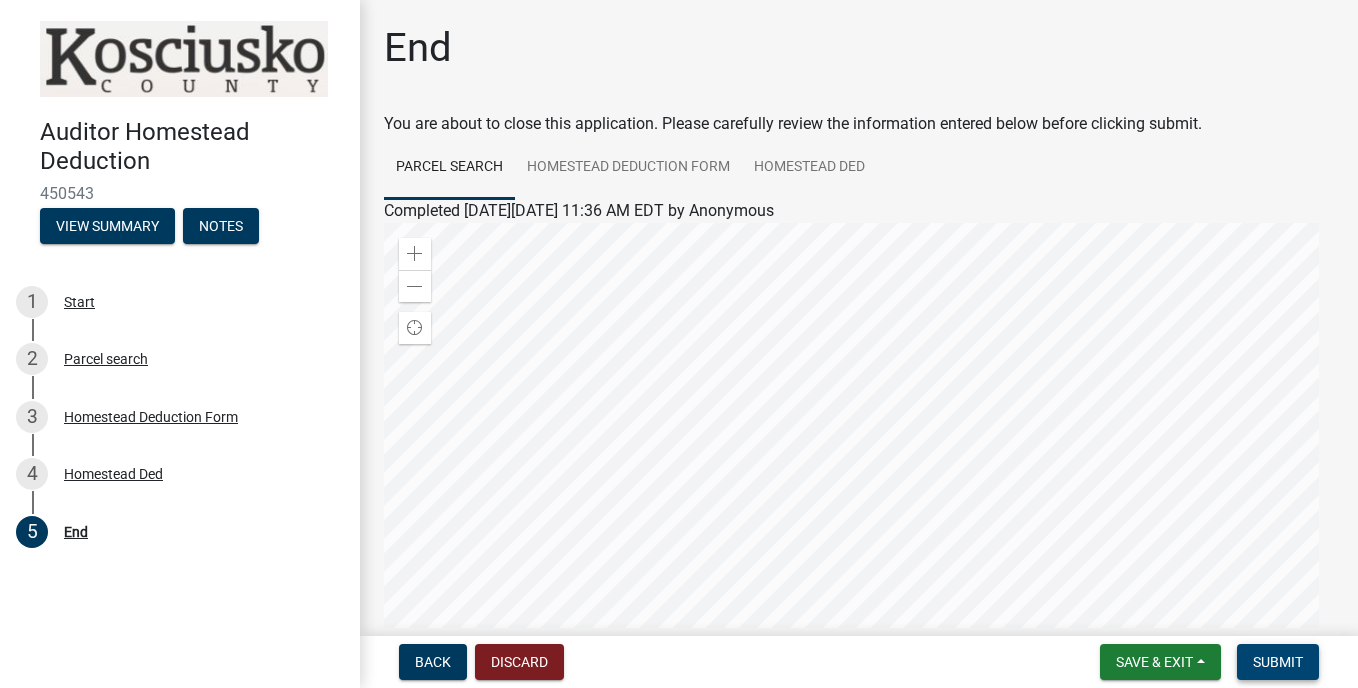 click on "Submit" at bounding box center (1278, 662) 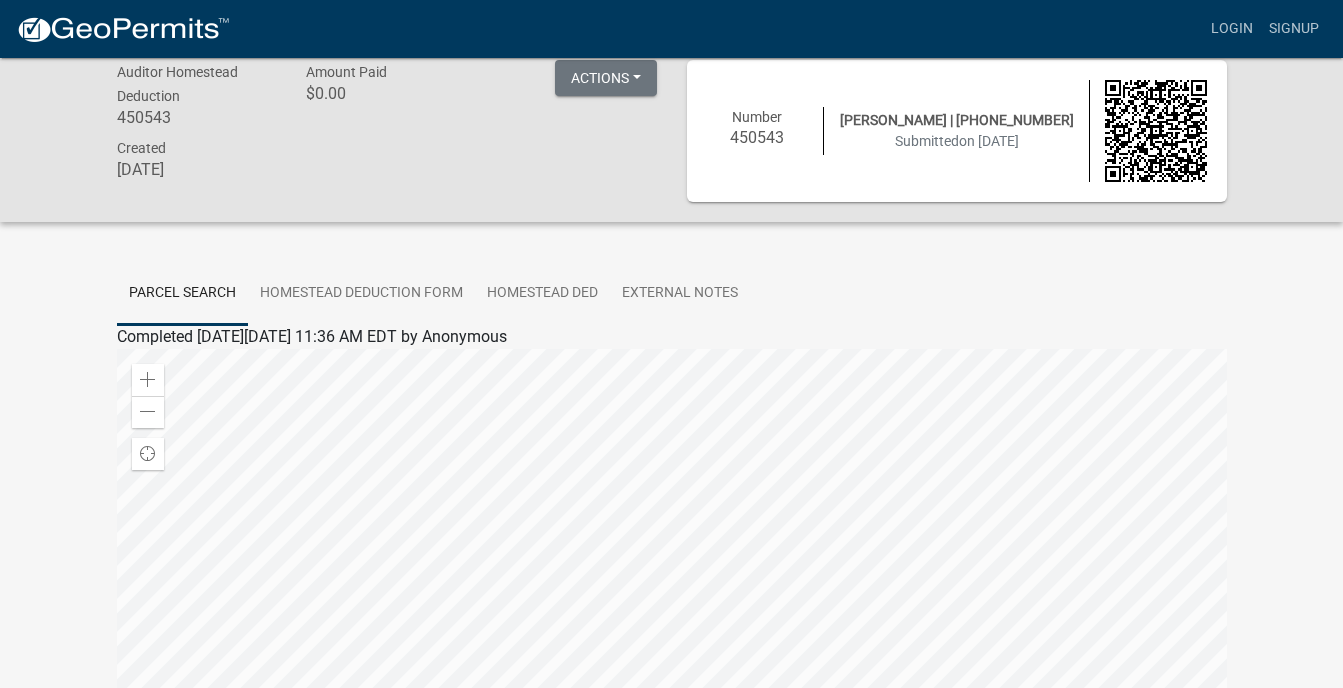 scroll, scrollTop: 0, scrollLeft: 0, axis: both 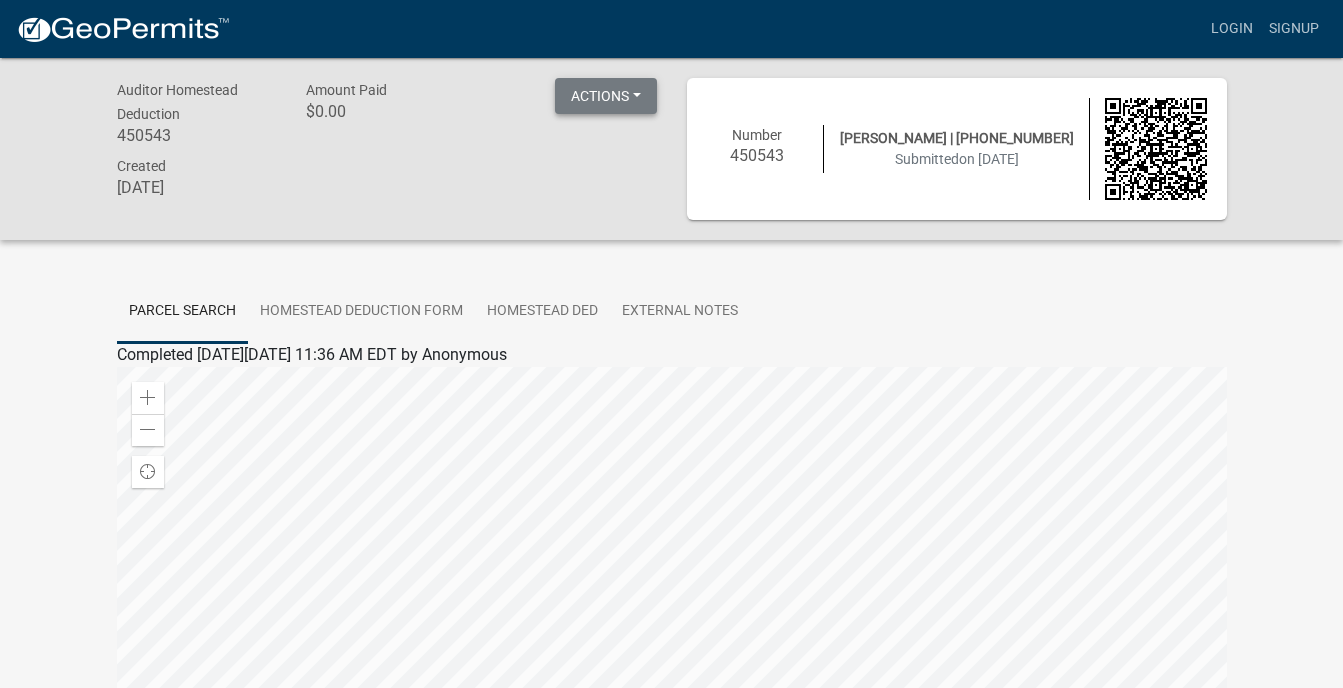 click on "Actions" at bounding box center (606, 96) 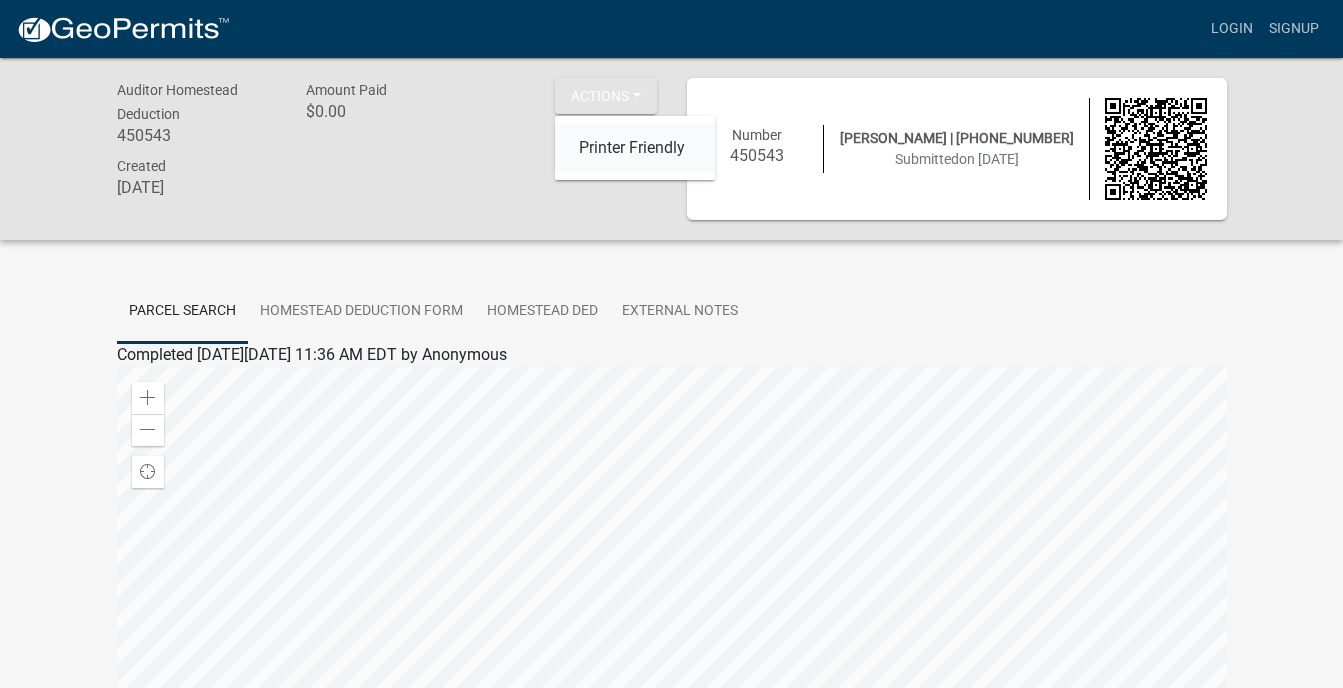 click on "Printer Friendly" 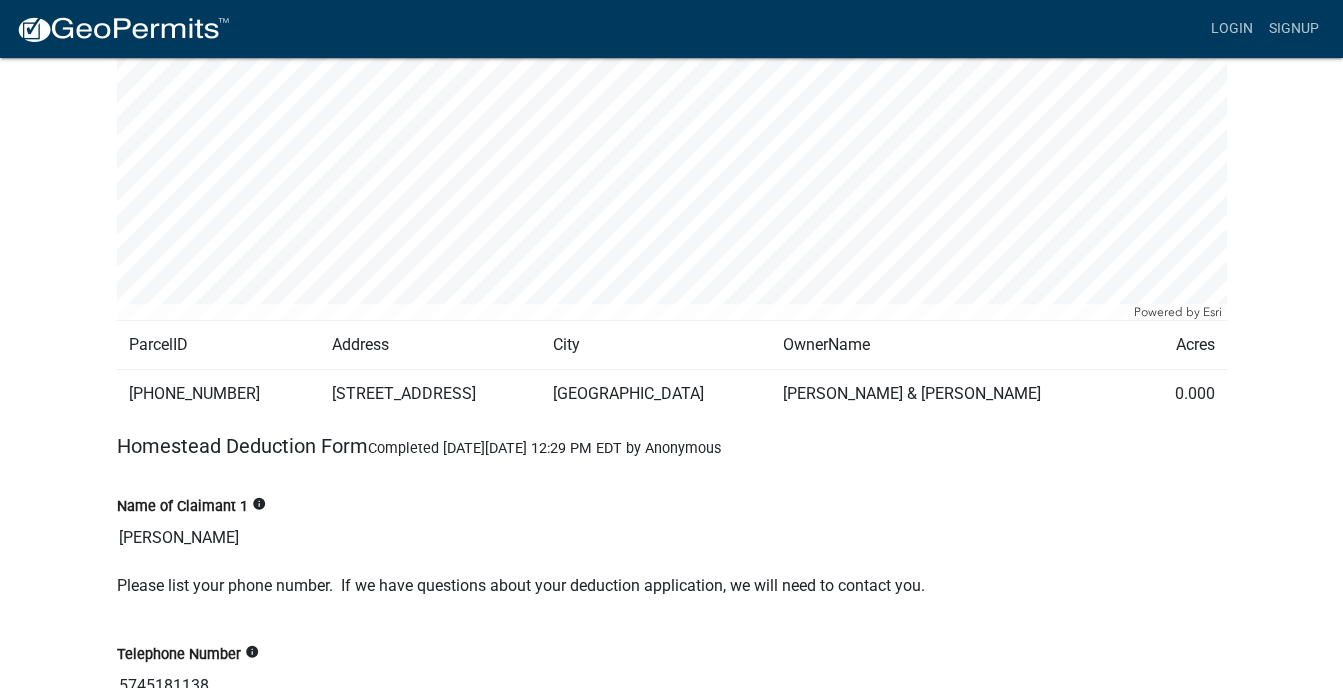 scroll, scrollTop: 0, scrollLeft: 0, axis: both 